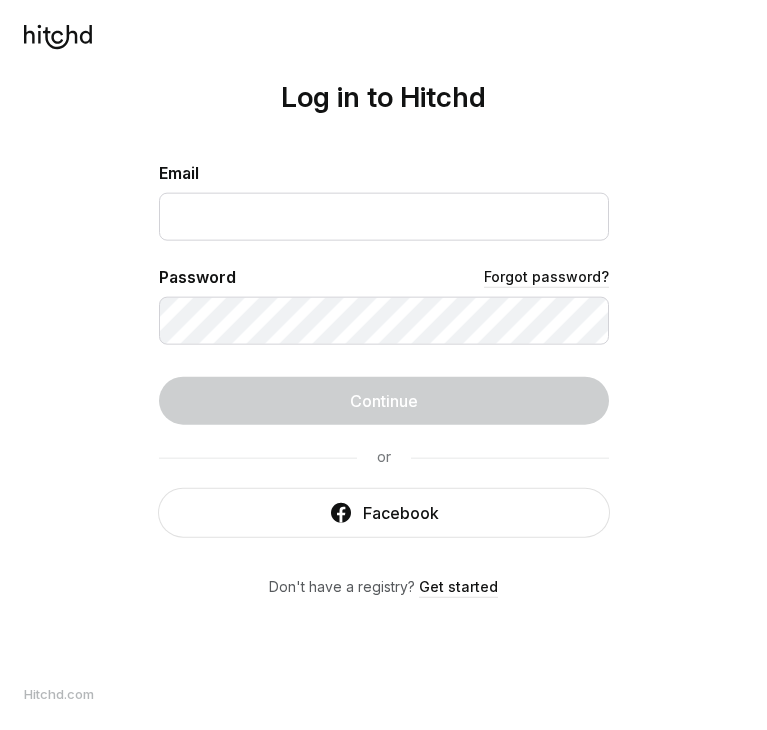 scroll, scrollTop: 0, scrollLeft: 0, axis: both 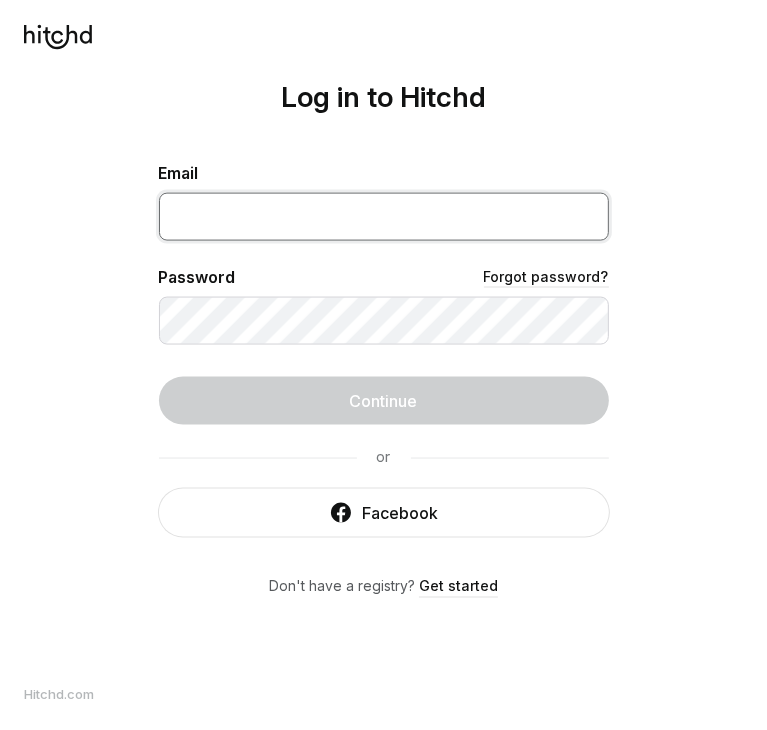 type on "[EMAIL]" 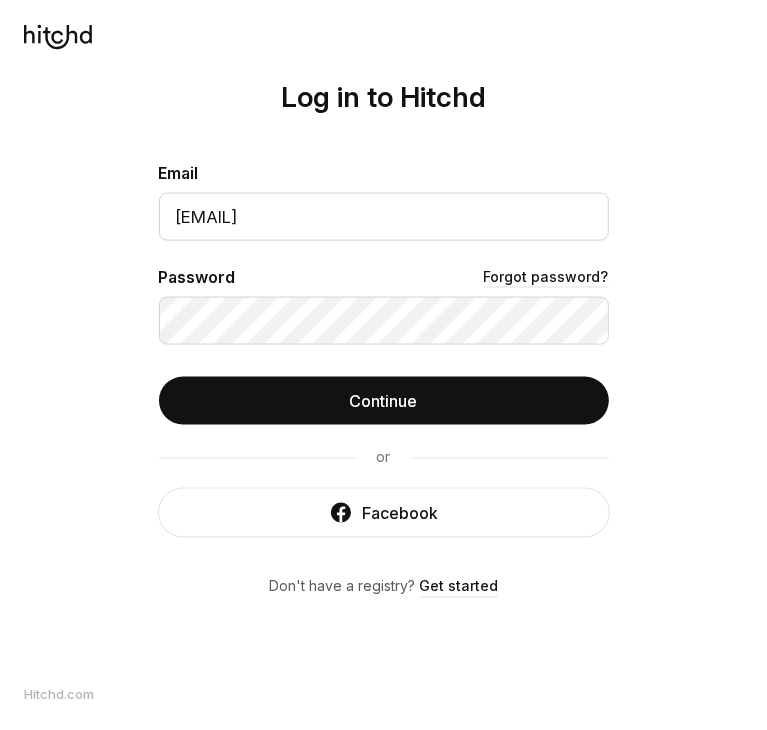 click on "Log in to Hitchd
Email
[EMAIL]
Password
Forgot password?
Continue
or
Facebook
Don't have a registry?
Get started" at bounding box center (383, 365) 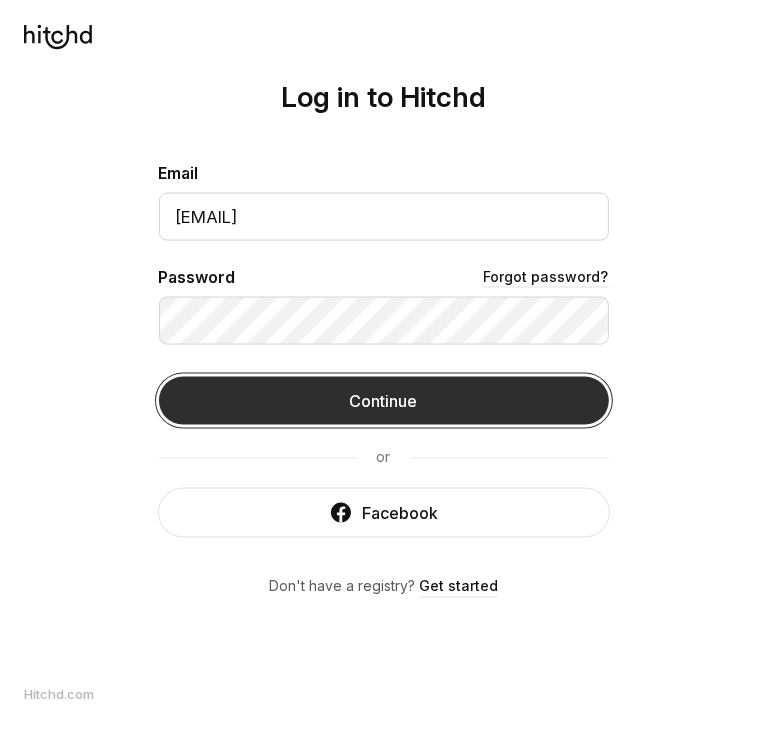click on "Continue" at bounding box center [384, 401] 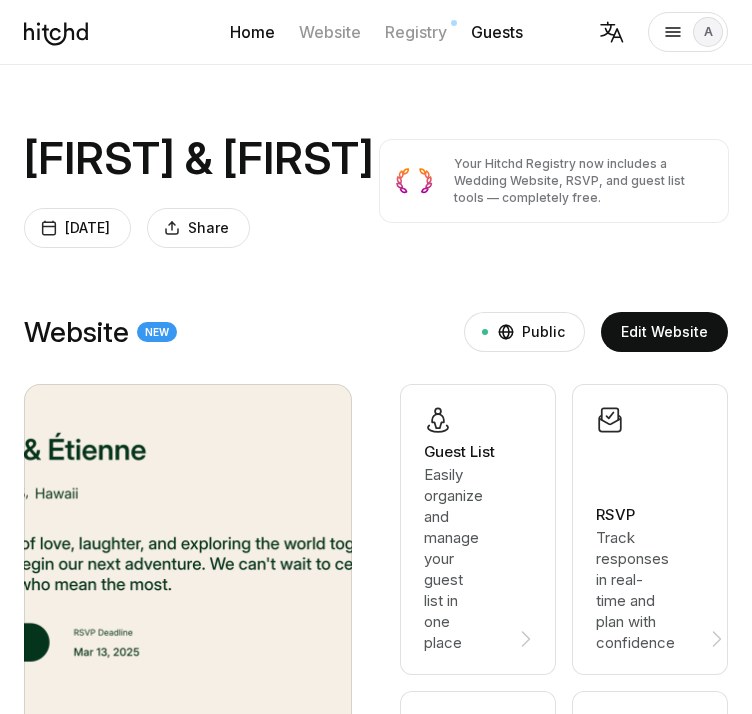 click on "Guests" at bounding box center [497, 32] 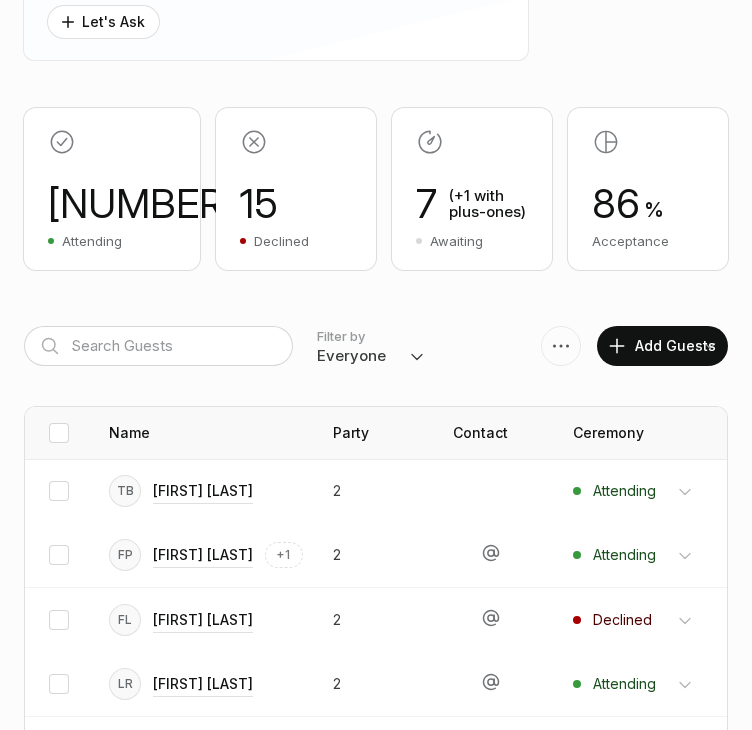 scroll, scrollTop: 400, scrollLeft: 0, axis: vertical 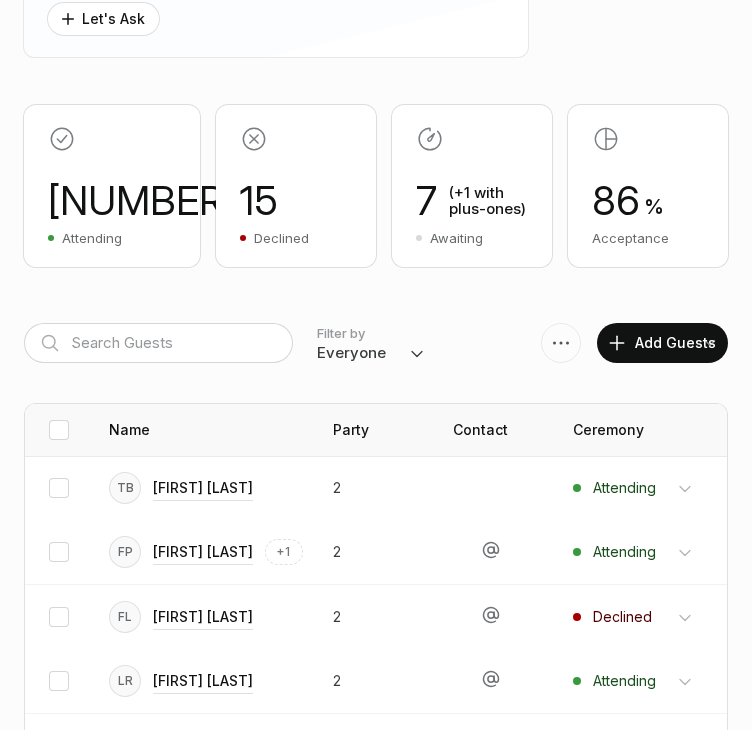 click on "Everyone
Attending
Declined
Awaiting
Not Invited" at bounding box center (371, 353) 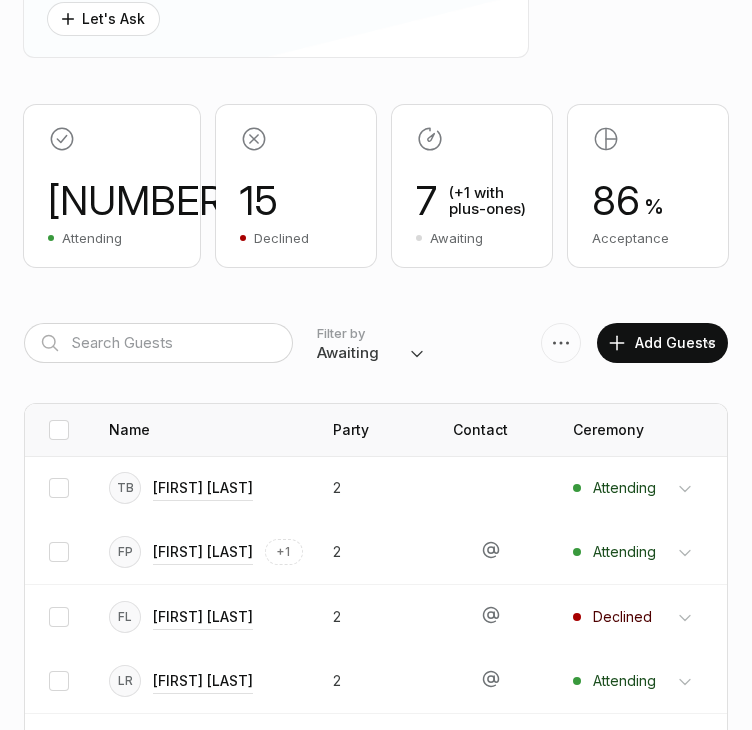 click on "Everyone
Attending
Declined
Awaiting
Not Invited" at bounding box center [371, 353] 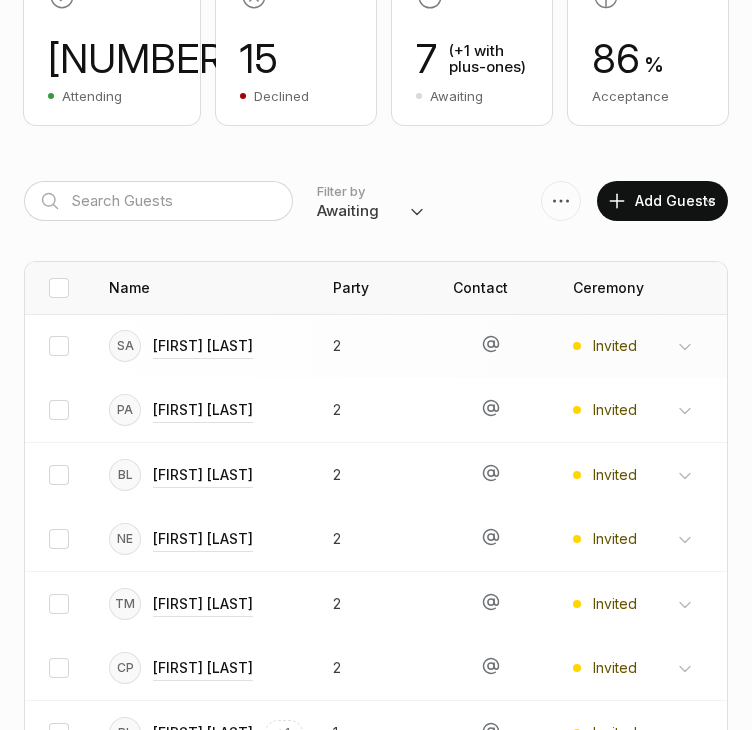 scroll, scrollTop: 600, scrollLeft: 0, axis: vertical 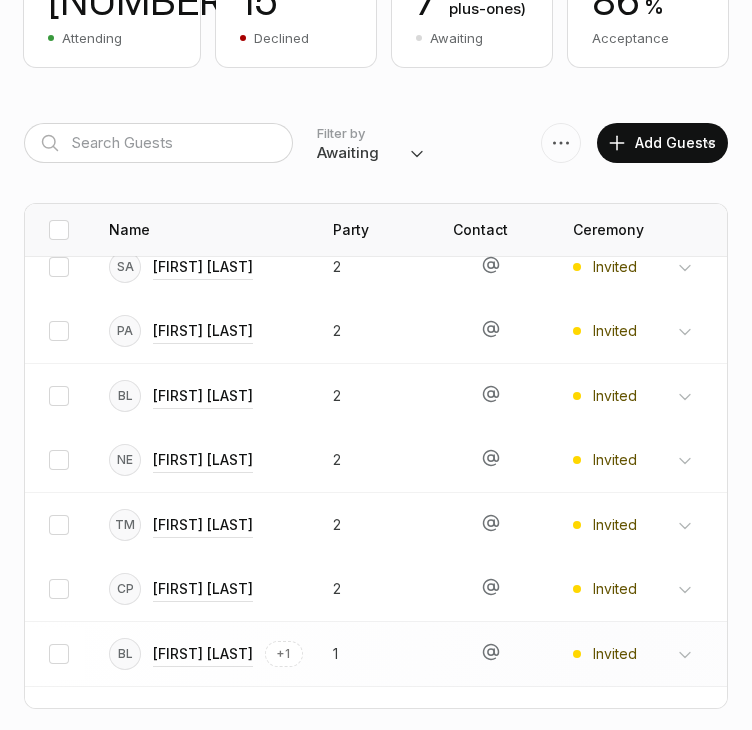 click on "Invited
Attending
Declined" at bounding box center [643, 267] 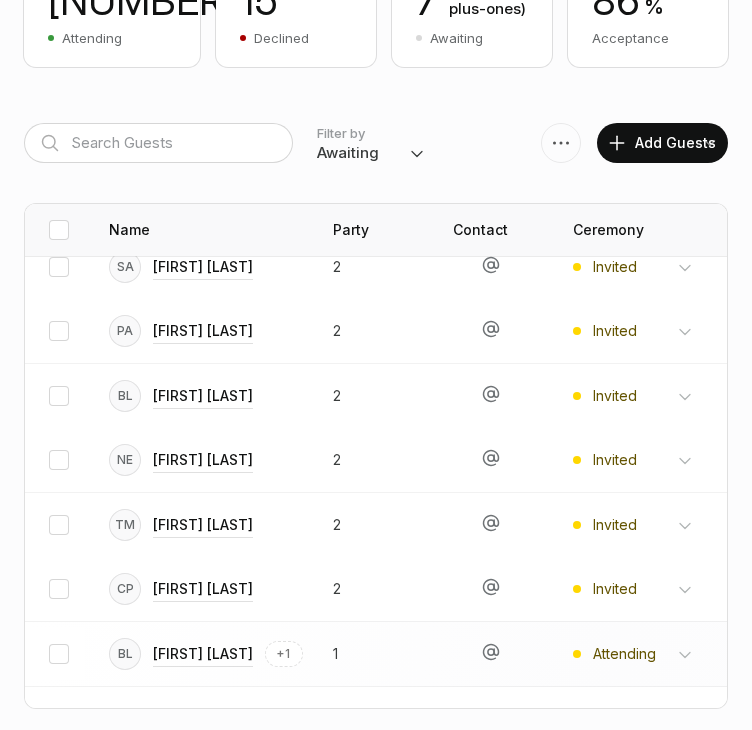 click on "Invited
Attending
Declined" at bounding box center [643, 267] 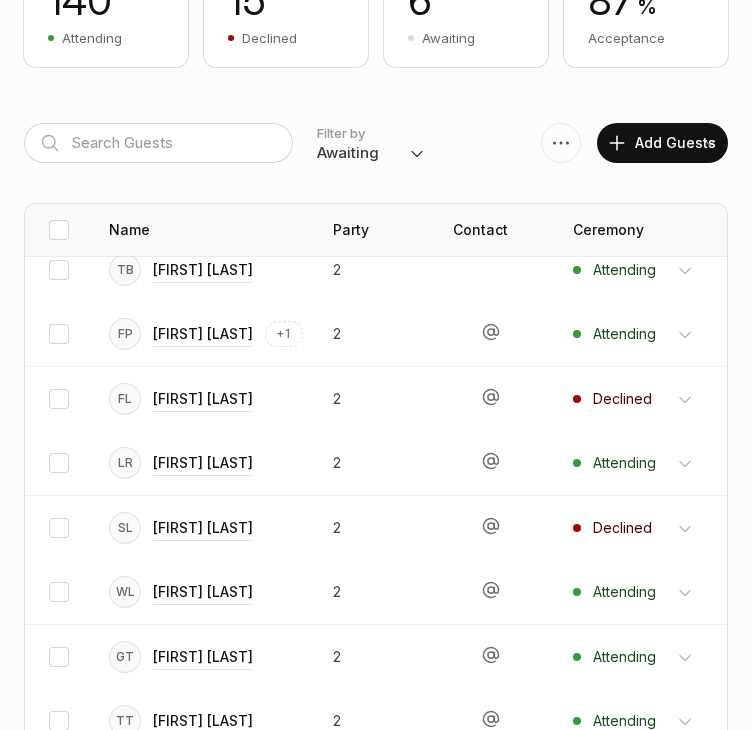 scroll, scrollTop: 231, scrollLeft: 0, axis: vertical 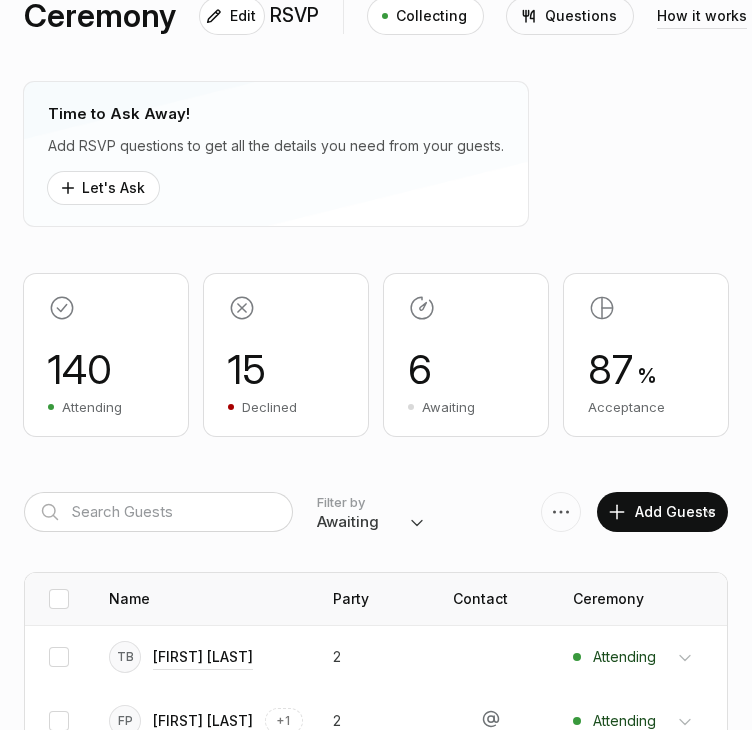 click on "Everyone
Attending
Declined
Awaiting
Not Invited" at bounding box center (371, 522) 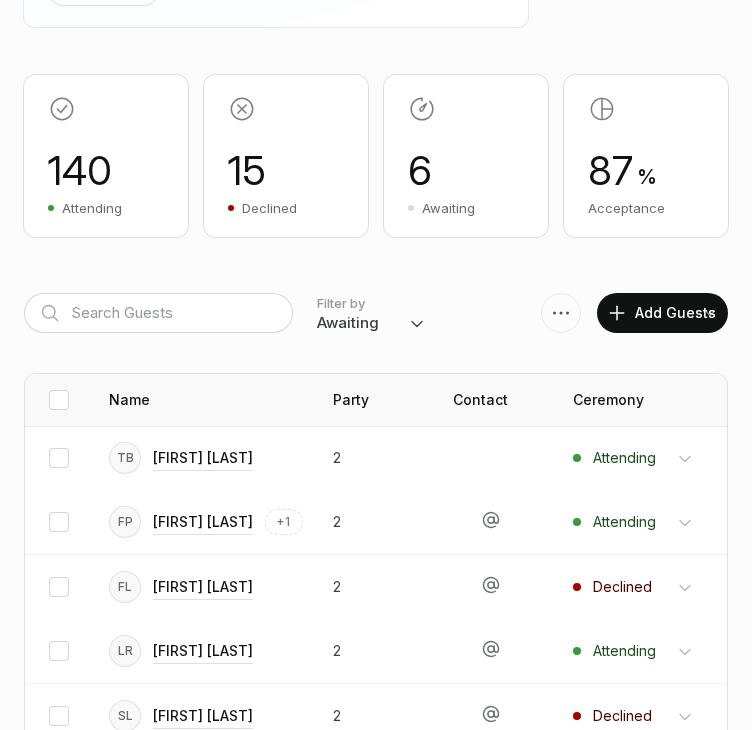 scroll, scrollTop: 431, scrollLeft: 0, axis: vertical 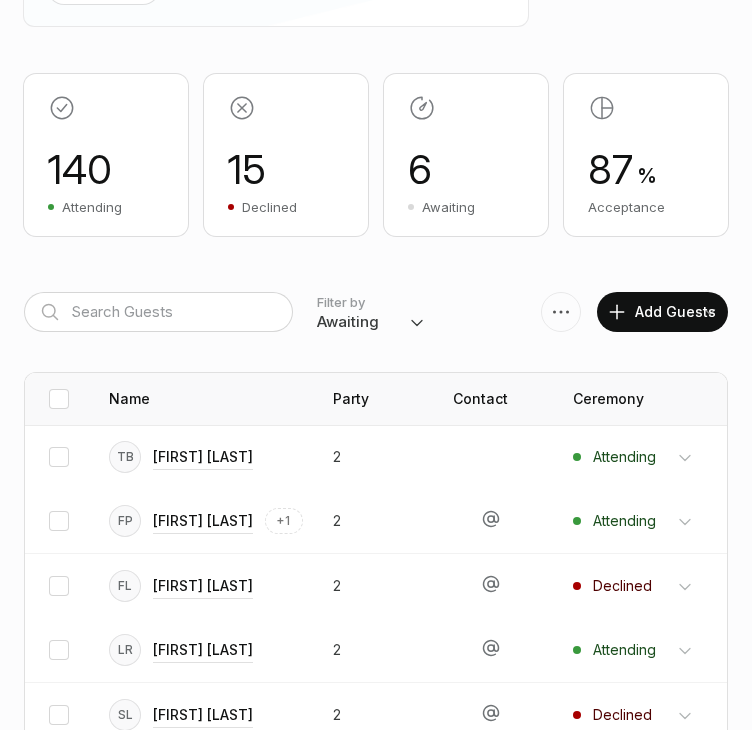 click on "Everyone
Attending
Declined
Awaiting
Not Invited" at bounding box center (371, 322) 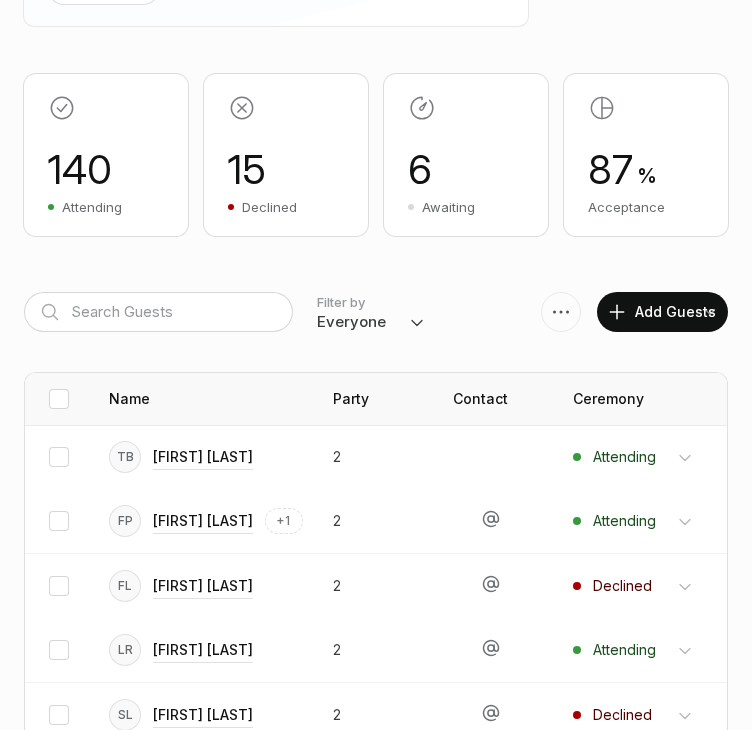 click on "Everyone
Attending
Declined
Awaiting
Not Invited" at bounding box center (371, 322) 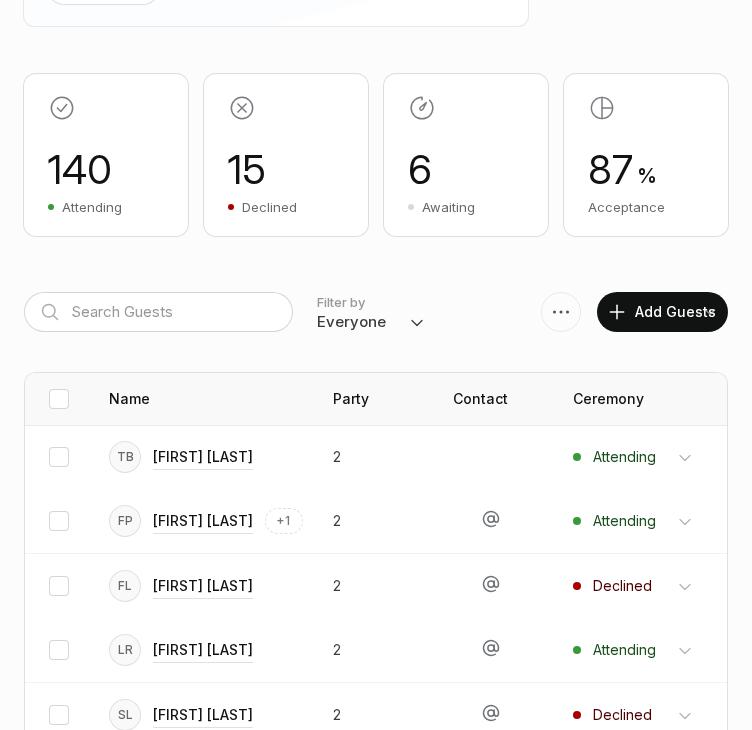 click on "Everyone
Attending
Declined
Awaiting
Not Invited" at bounding box center [371, 322] 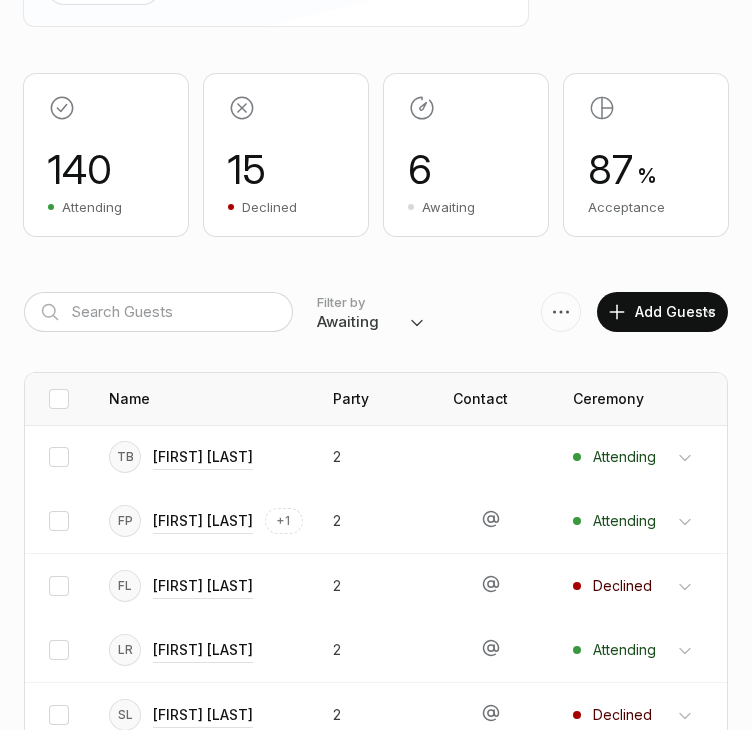 click on "Everyone
Attending
Declined
Awaiting
Not Invited" at bounding box center (371, 322) 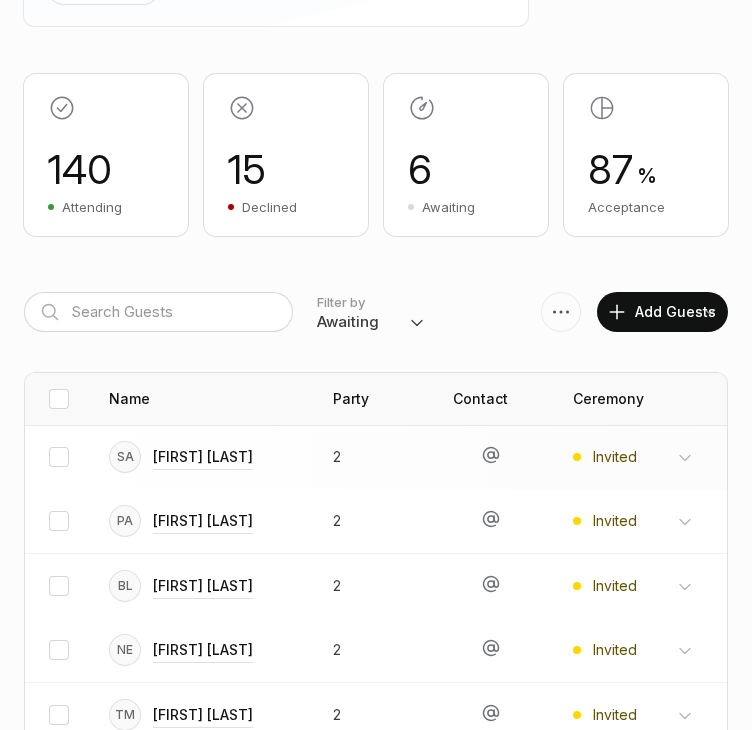 click on "Invited
Attending
Declined" at bounding box center (643, 457) 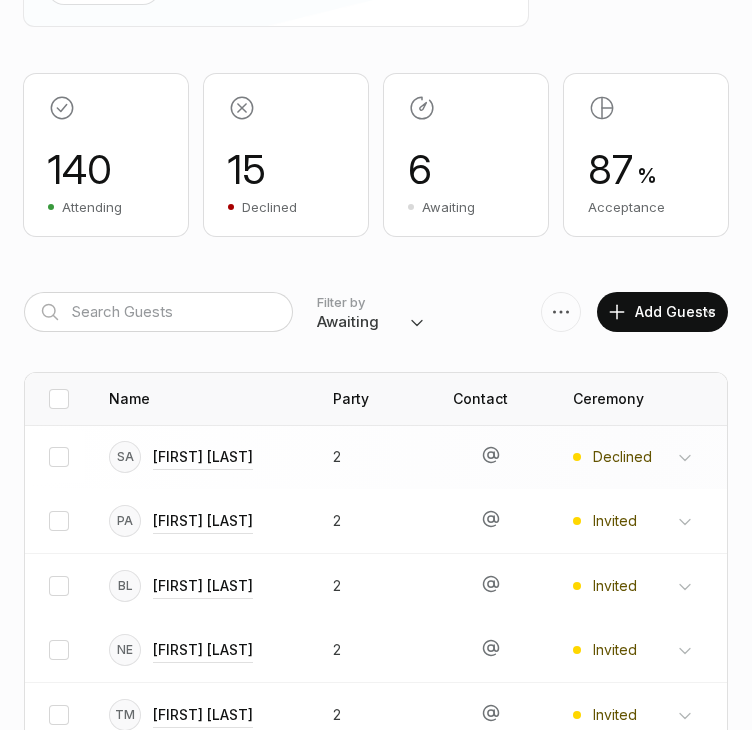 click on "Invited
Attending
Declined" at bounding box center [643, 457] 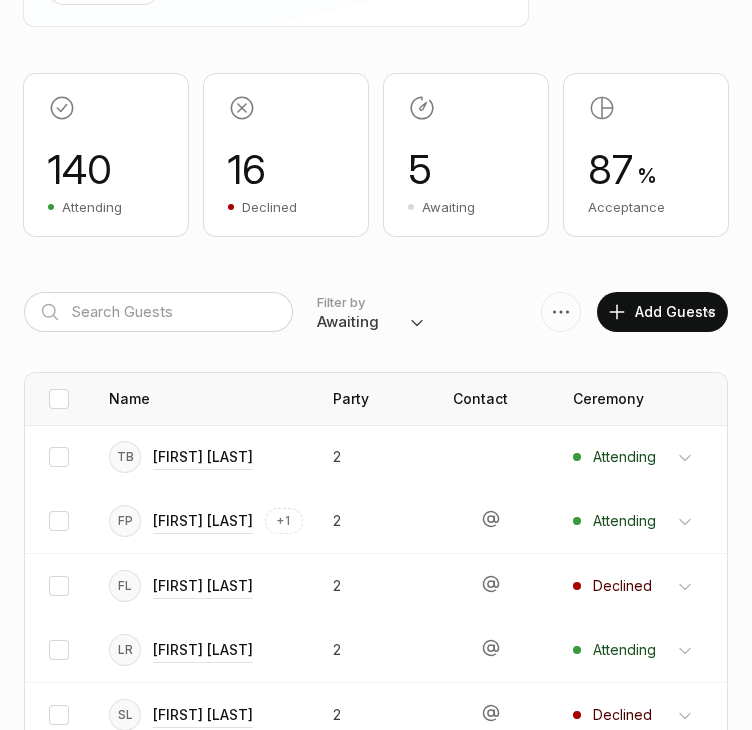 click on "Everyone
Attending
Declined
Awaiting
Not Invited" at bounding box center (371, 322) 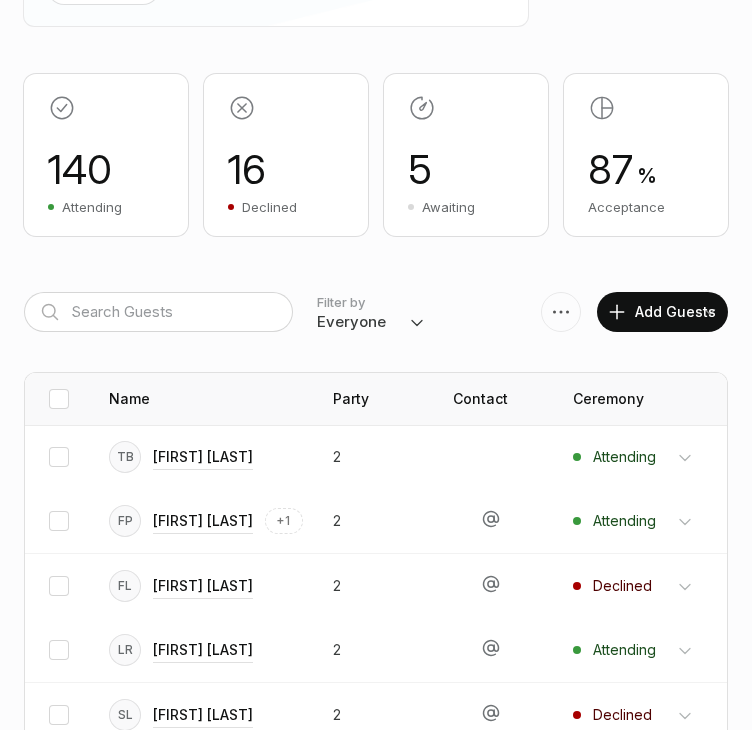 click on "Everyone
Attending
Declined
Awaiting
Not Invited" at bounding box center (371, 322) 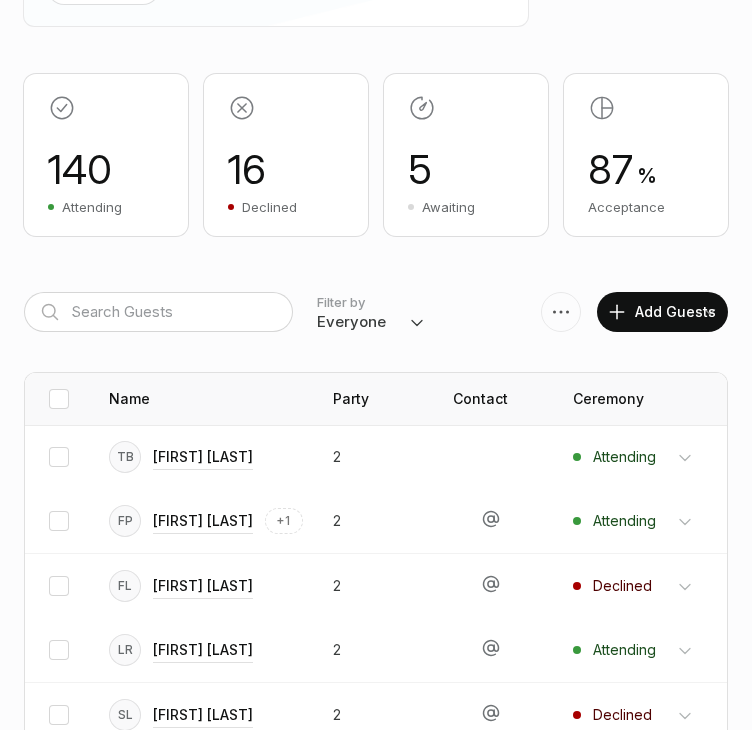 click on "Everyone
Attending
Declined
Awaiting
Not Invited" at bounding box center [371, 322] 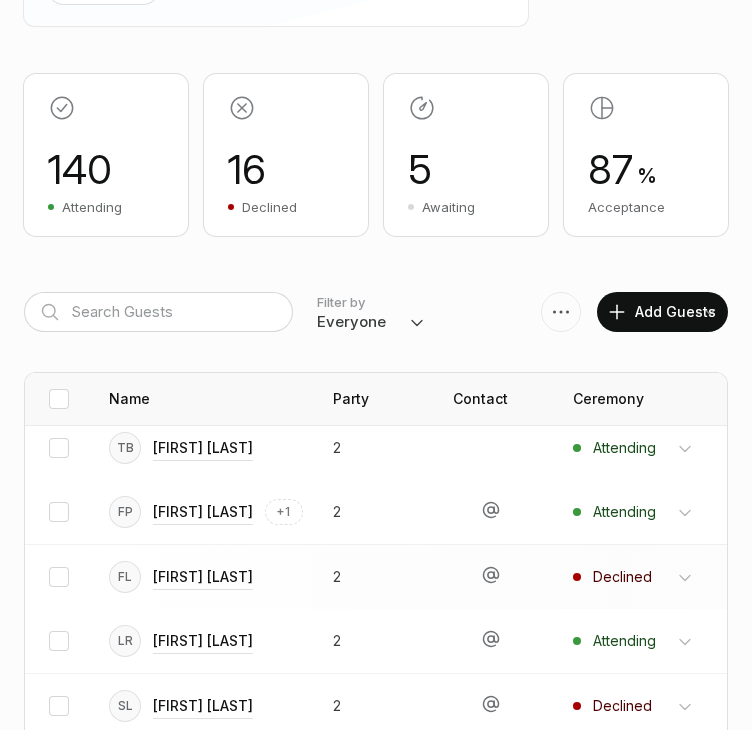 scroll, scrollTop: 0, scrollLeft: 0, axis: both 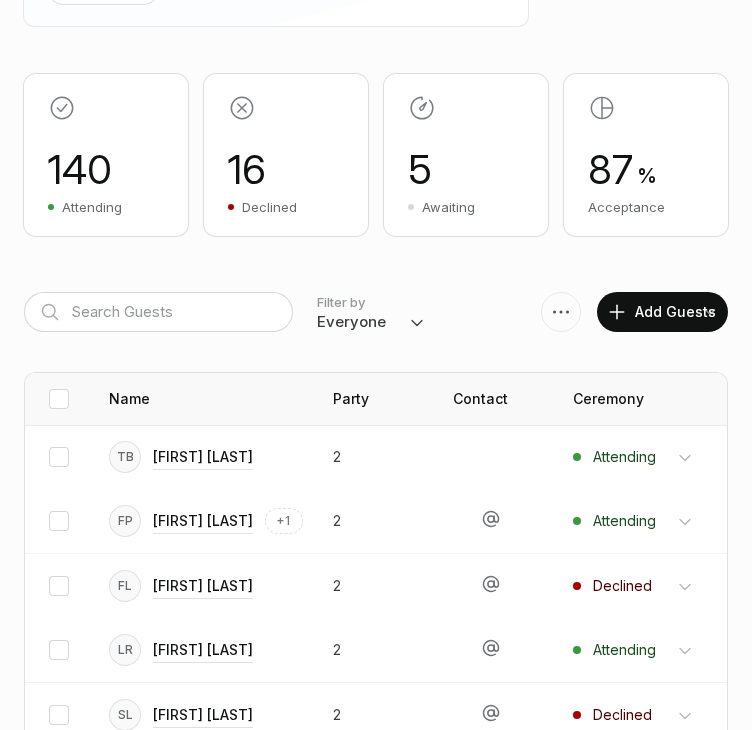 click on "Everyone
Attending
Declined
Awaiting
Not Invited" at bounding box center (371, 322) 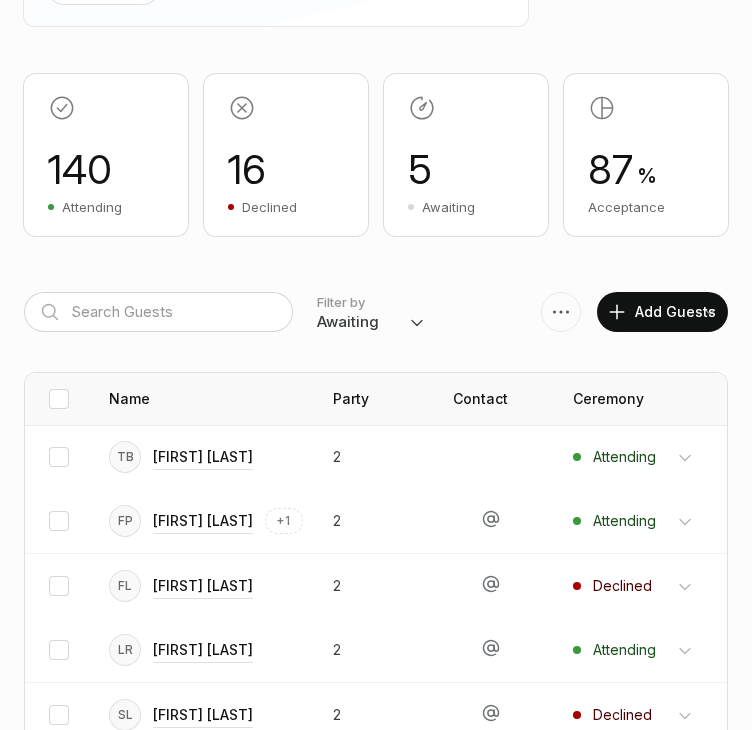 click on "Everyone
Attending
Declined
Awaiting
Not Invited" at bounding box center (371, 322) 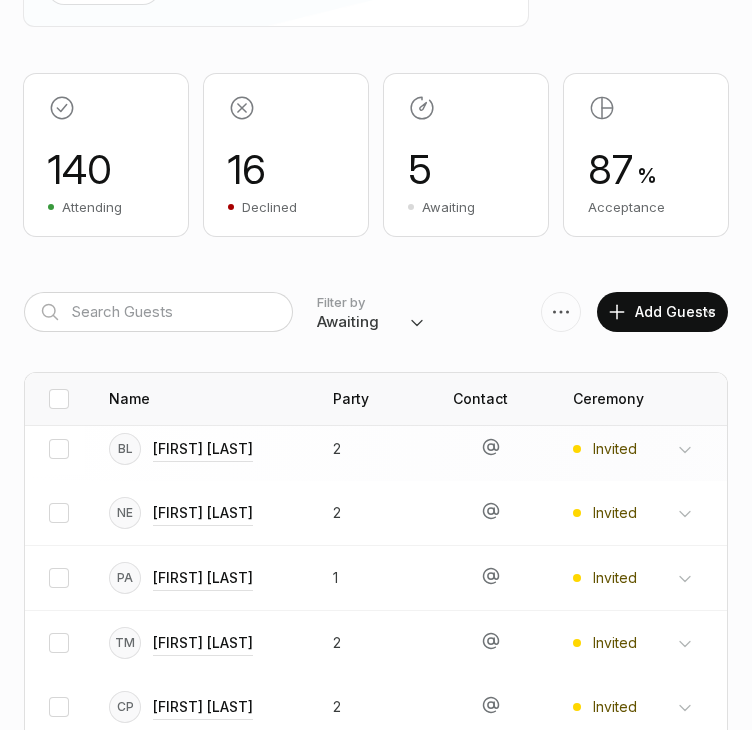 scroll, scrollTop: 17, scrollLeft: 0, axis: vertical 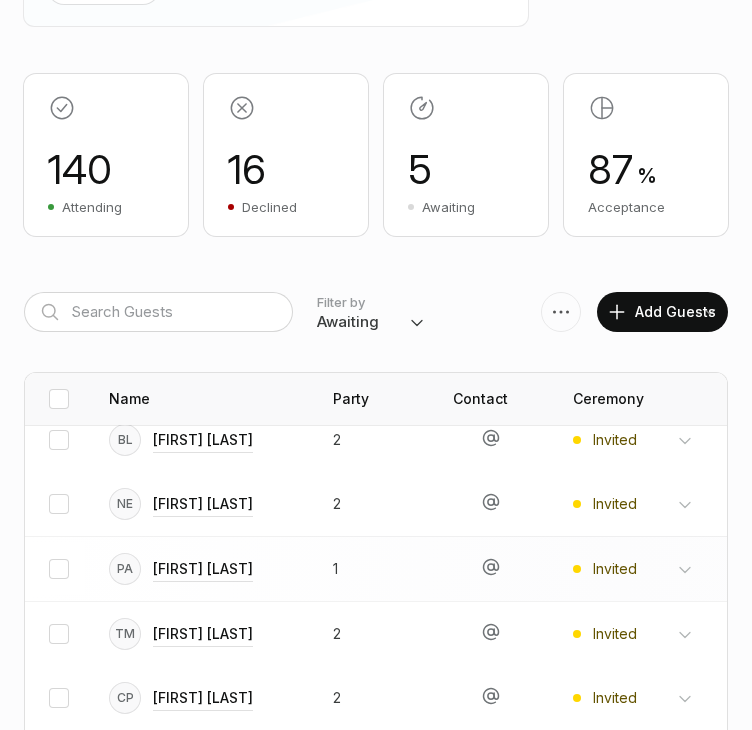 click on "Invited
Attending
Declined" at bounding box center [643, 440] 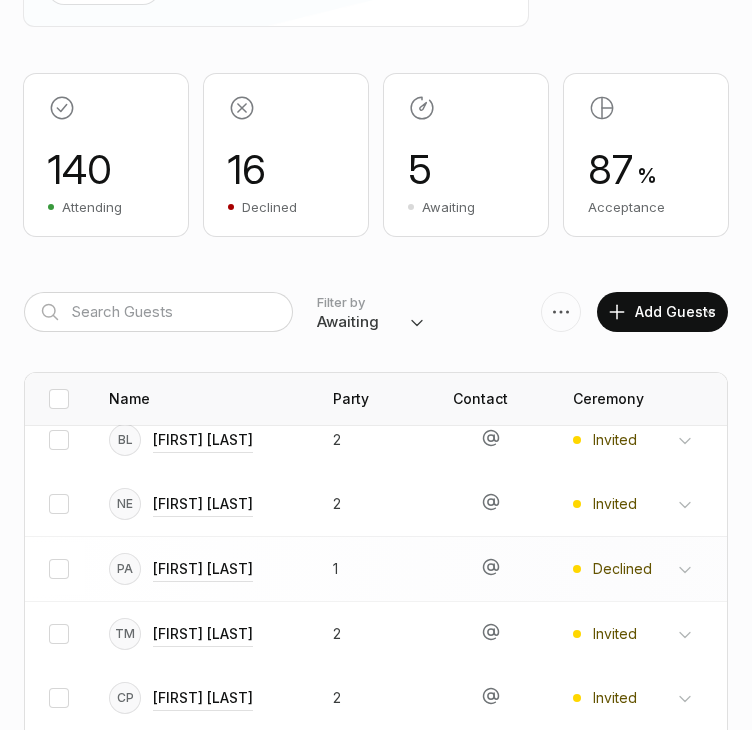 click on "Invited
Attending
Declined" at bounding box center (643, 440) 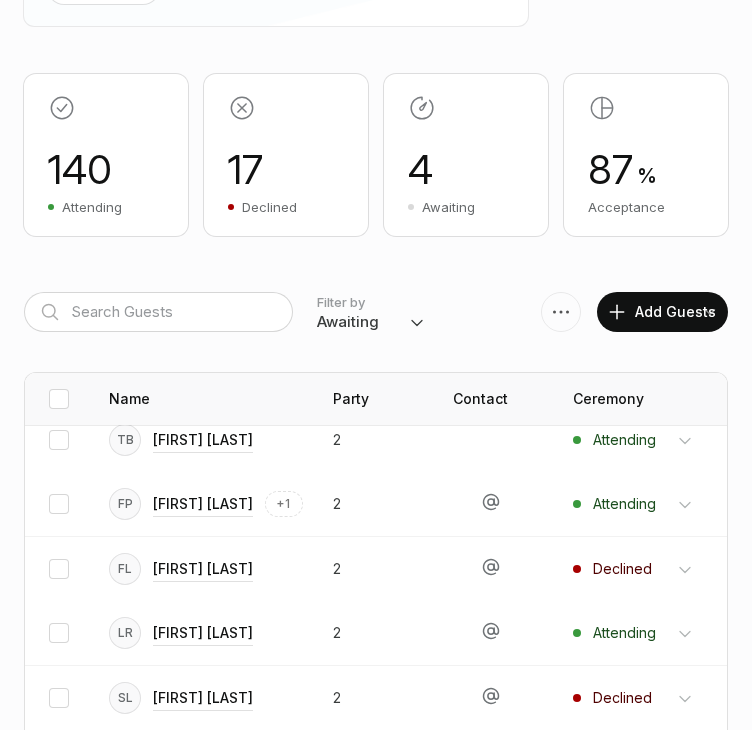 scroll, scrollTop: 359, scrollLeft: 0, axis: vertical 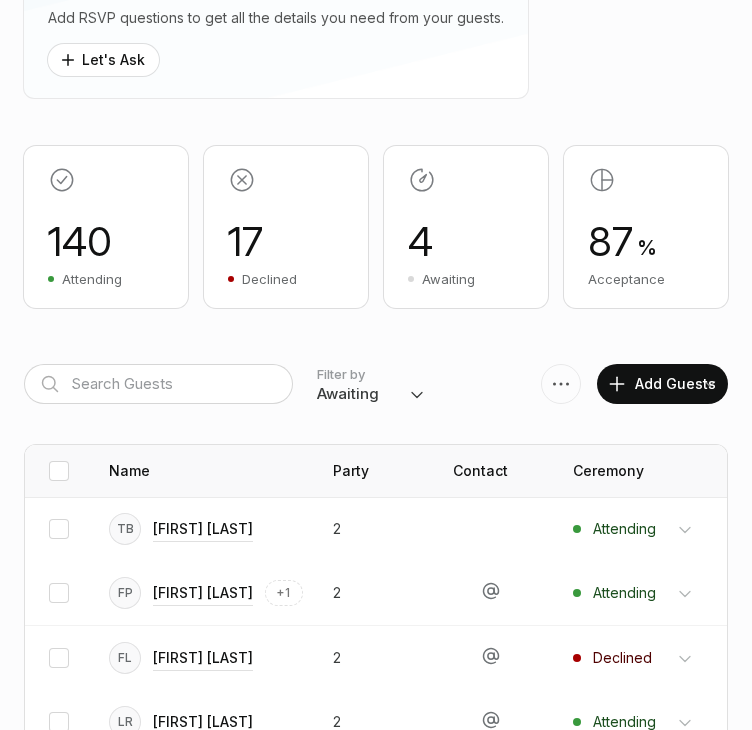 click on "Everyone
Attending
Declined
Awaiting
Not Invited" at bounding box center (371, 394) 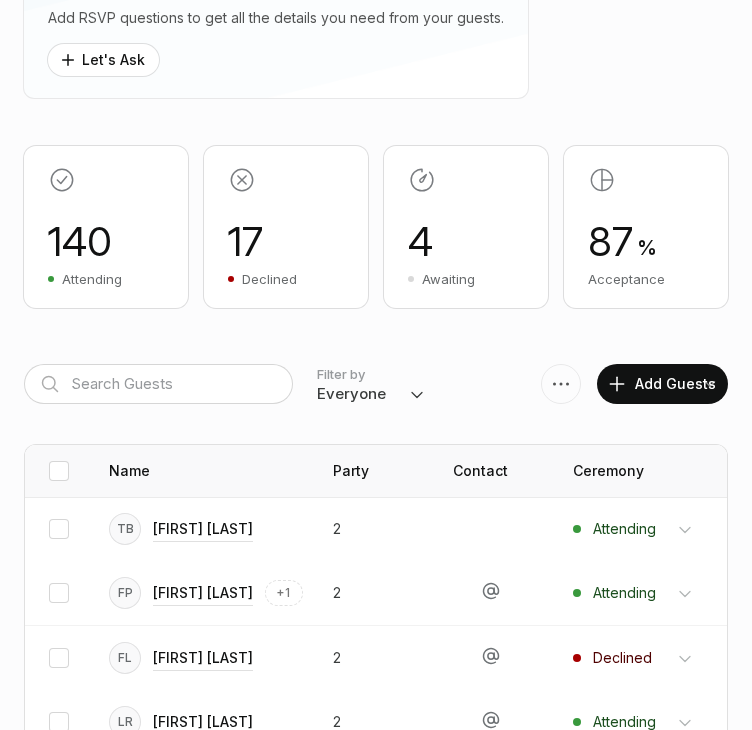 click on "Everyone
Attending
Declined
Awaiting
Not Invited" at bounding box center [371, 394] 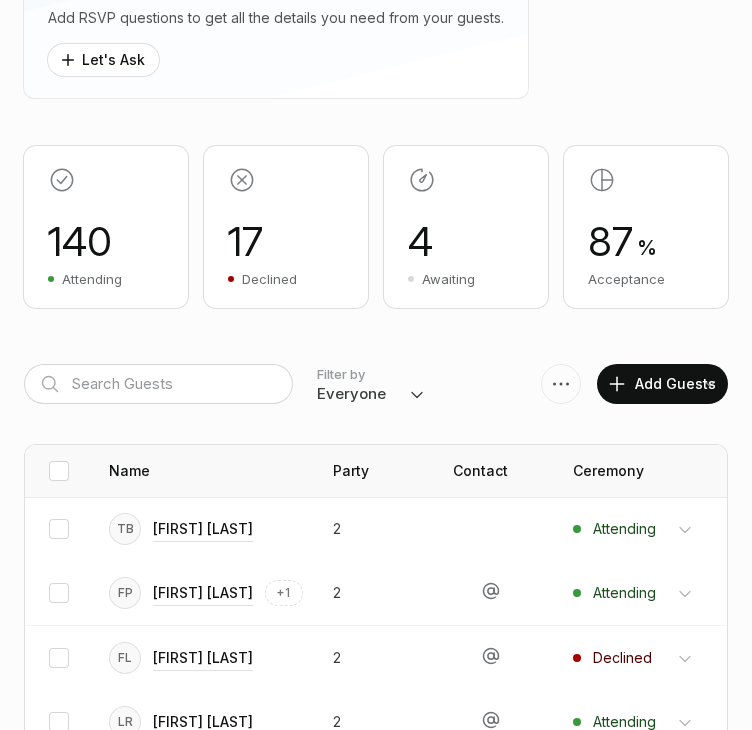 click on "Everyone
Attending
Declined
Awaiting
Not Invited" at bounding box center [371, 394] 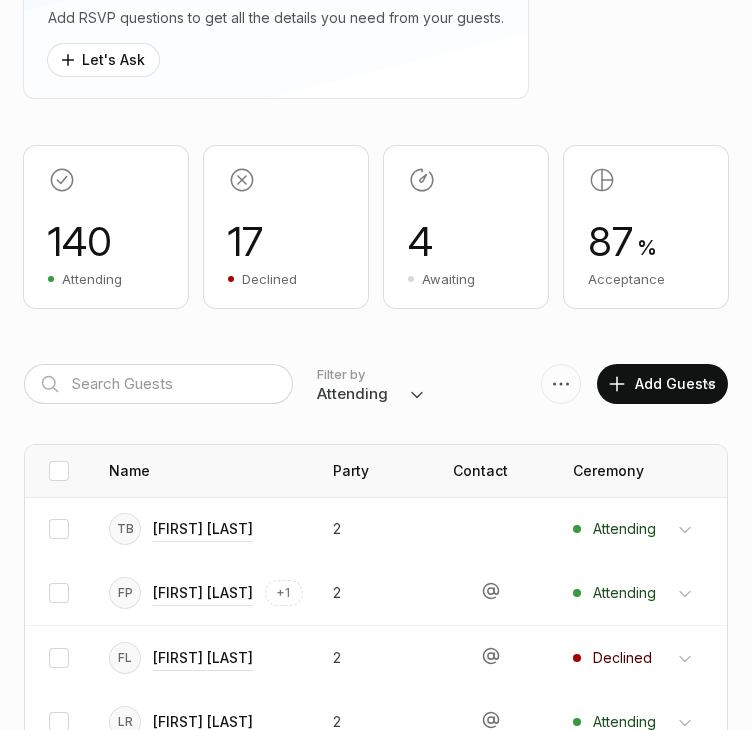click on "Everyone
Attending
Declined
Awaiting
Not Invited" at bounding box center (371, 394) 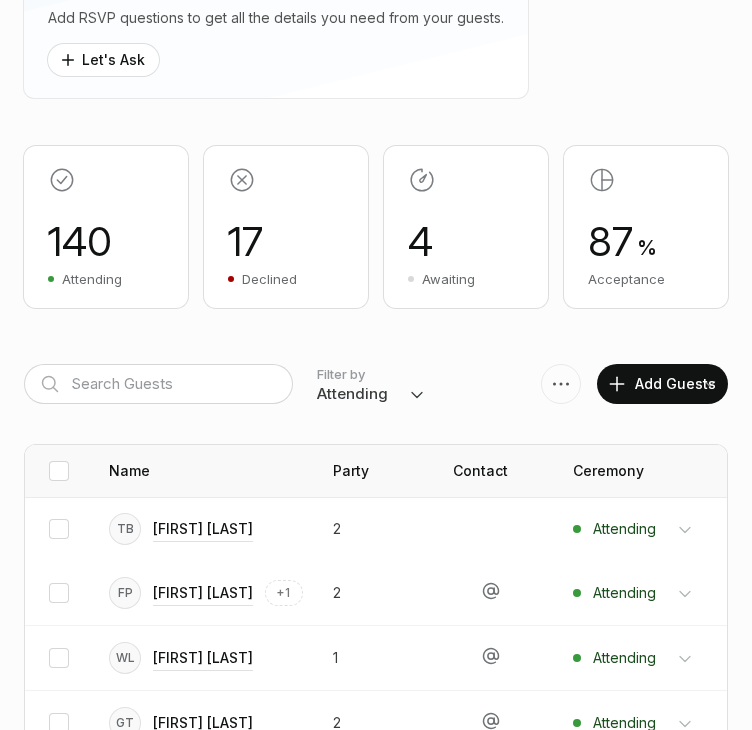 click on "Everyone
Attending
Declined
Awaiting
Not Invited" at bounding box center [371, 394] 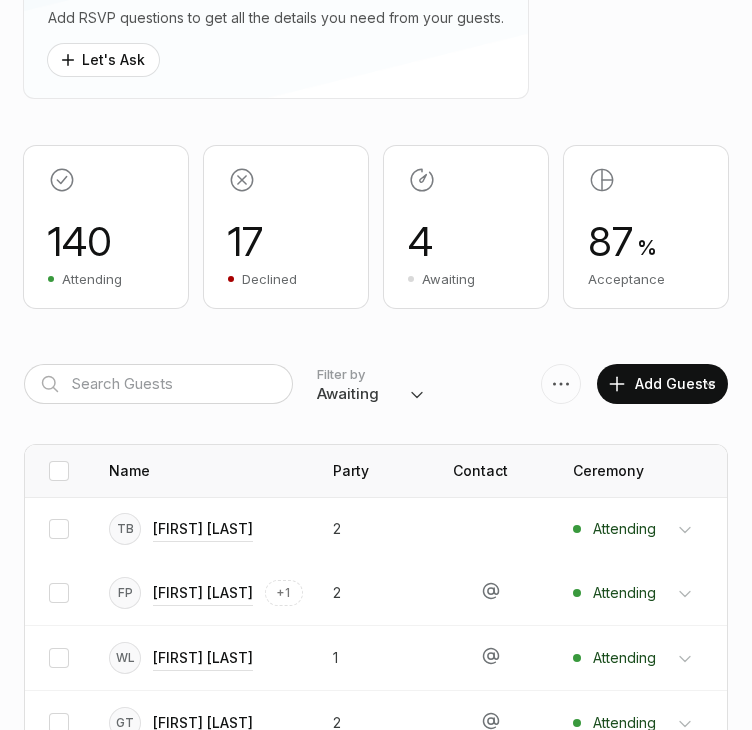 click on "Everyone
Attending
Declined
Awaiting
Not Invited" at bounding box center (371, 394) 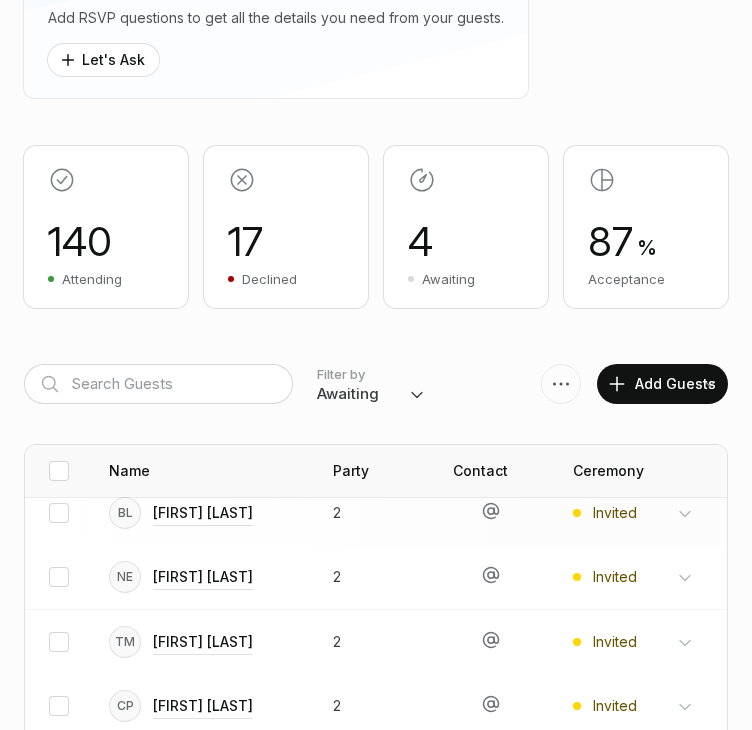 scroll, scrollTop: 17, scrollLeft: 0, axis: vertical 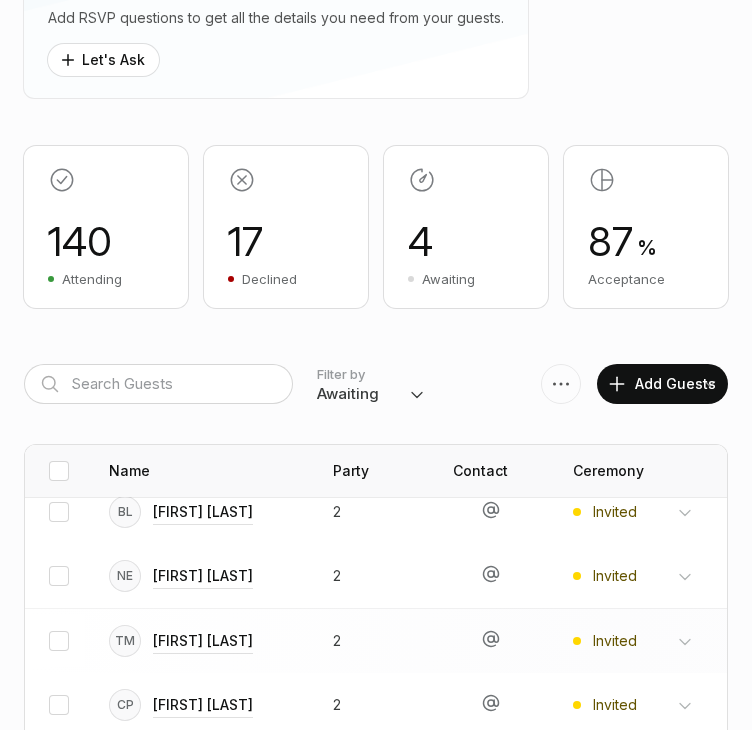 click on "Invited
Attending
Declined" at bounding box center (643, 512) 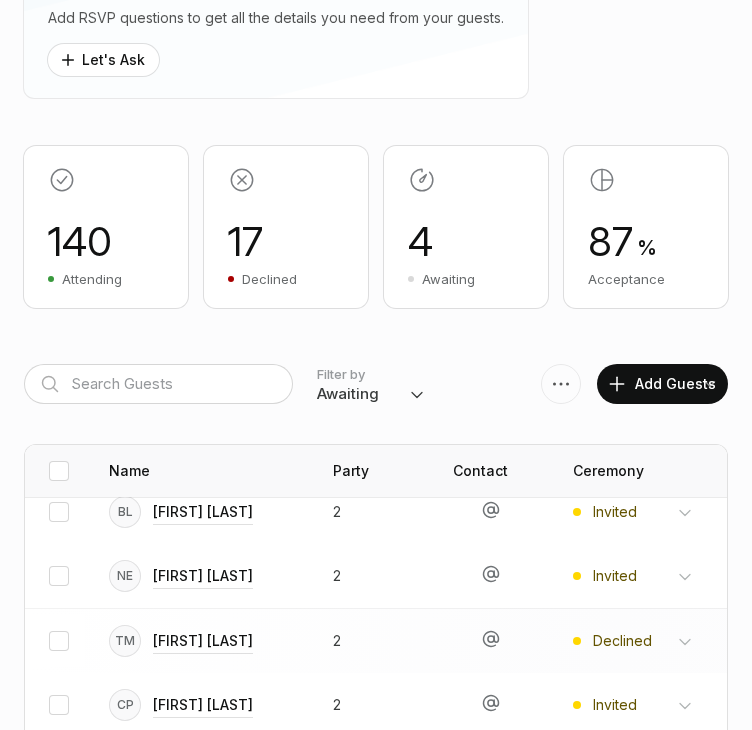 click on "Invited
Attending
Declined" at bounding box center [643, 512] 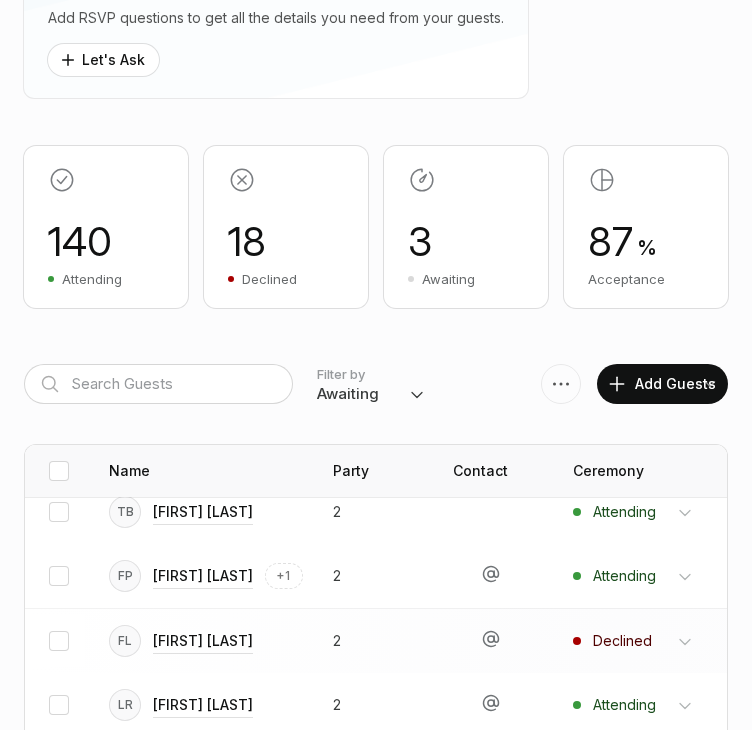 scroll, scrollTop: 294, scrollLeft: 0, axis: vertical 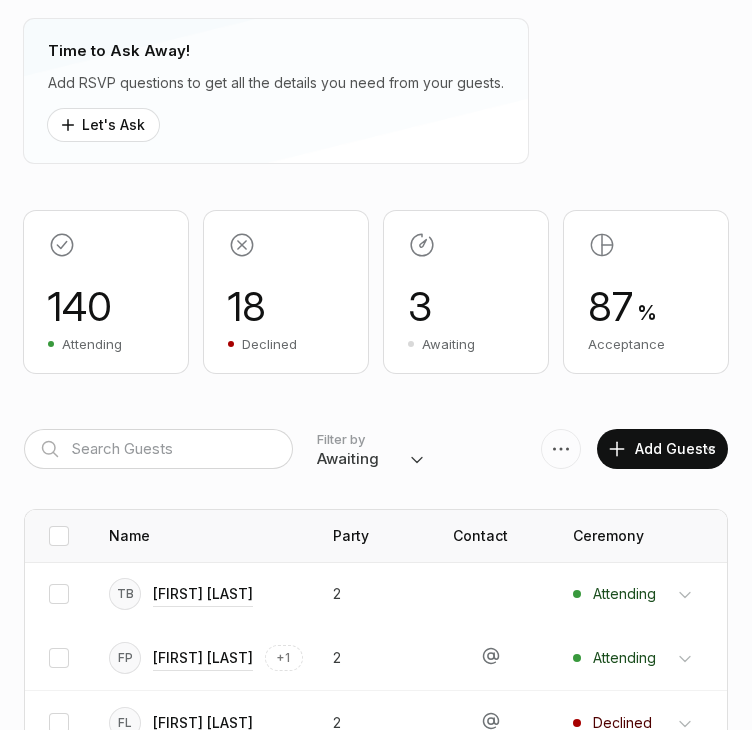 click on "Everyone
Attending
Declined
Awaiting
Not Invited" at bounding box center [371, 459] 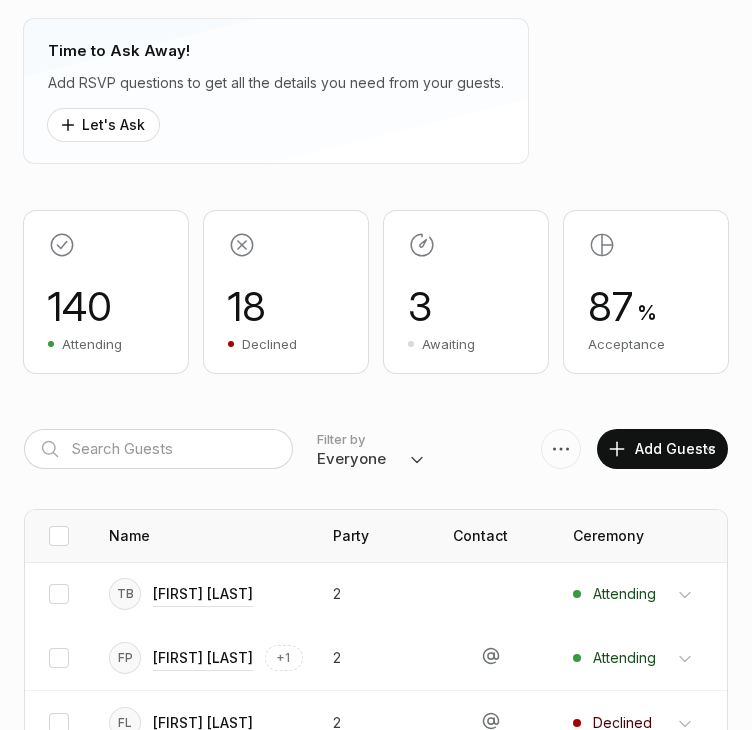 click on "Everyone
Attending
Declined
Awaiting
Not Invited" at bounding box center [371, 459] 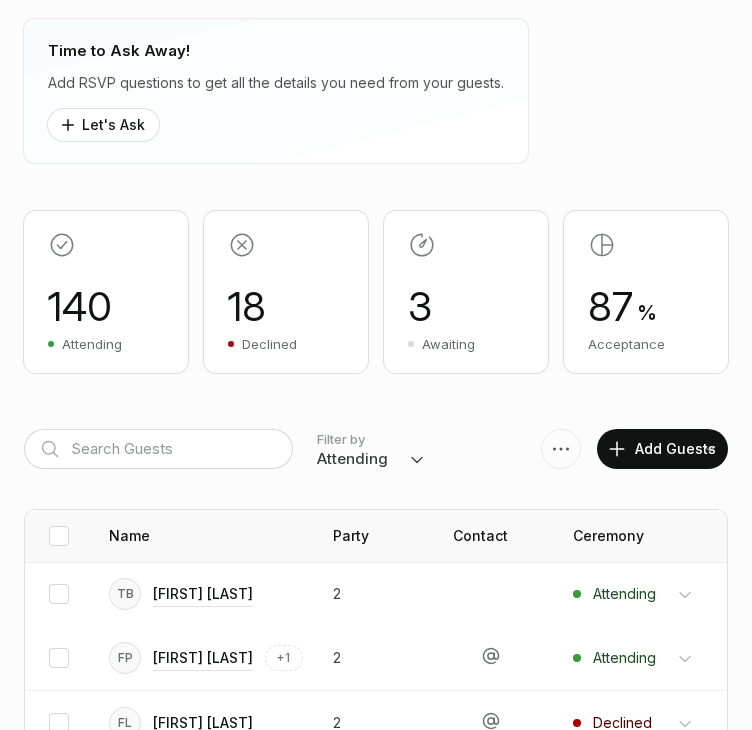 click on "Everyone
Attending
Declined
Awaiting
Not Invited" at bounding box center (371, 459) 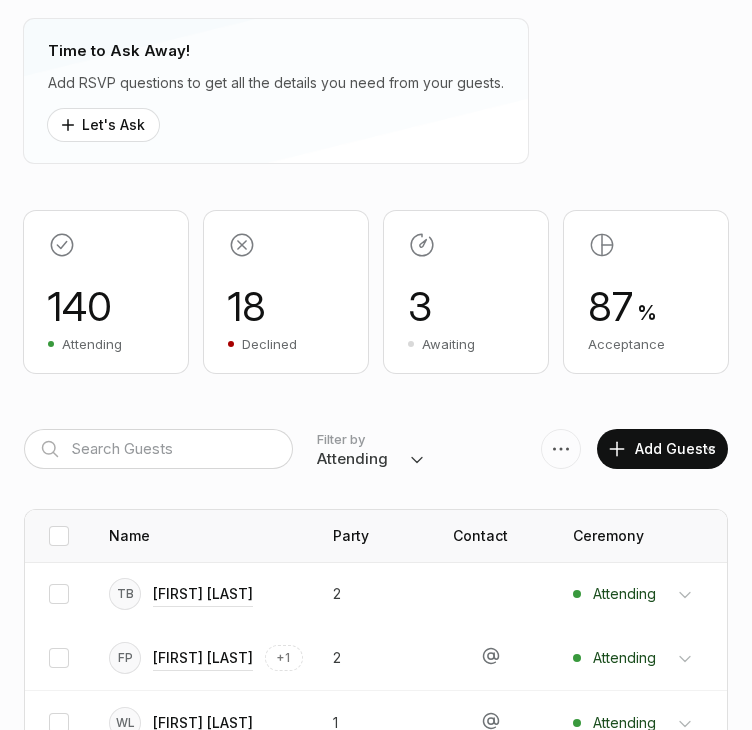 scroll, scrollTop: 17, scrollLeft: 0, axis: vertical 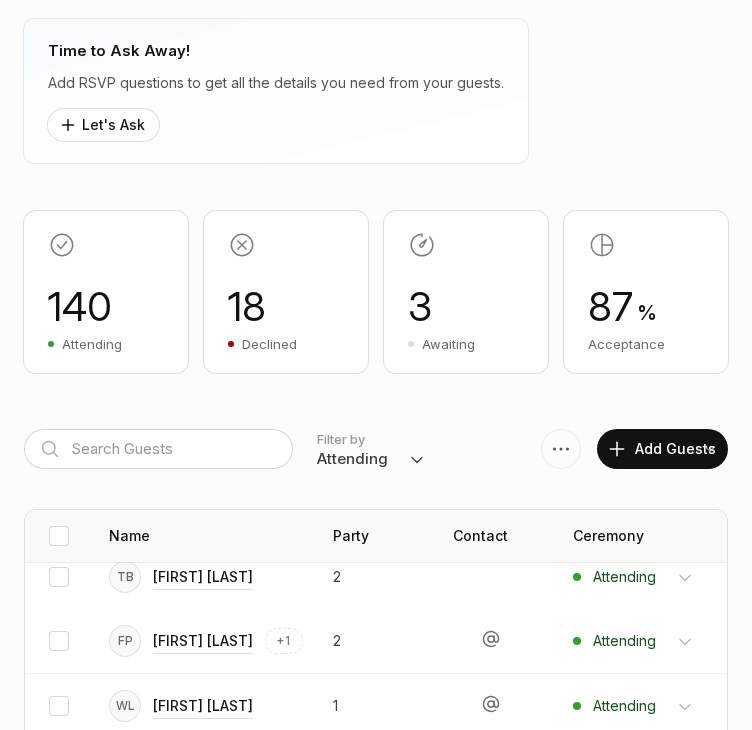 click on "Everyone
Attending
Declined
Awaiting
Not Invited" at bounding box center [371, 459] 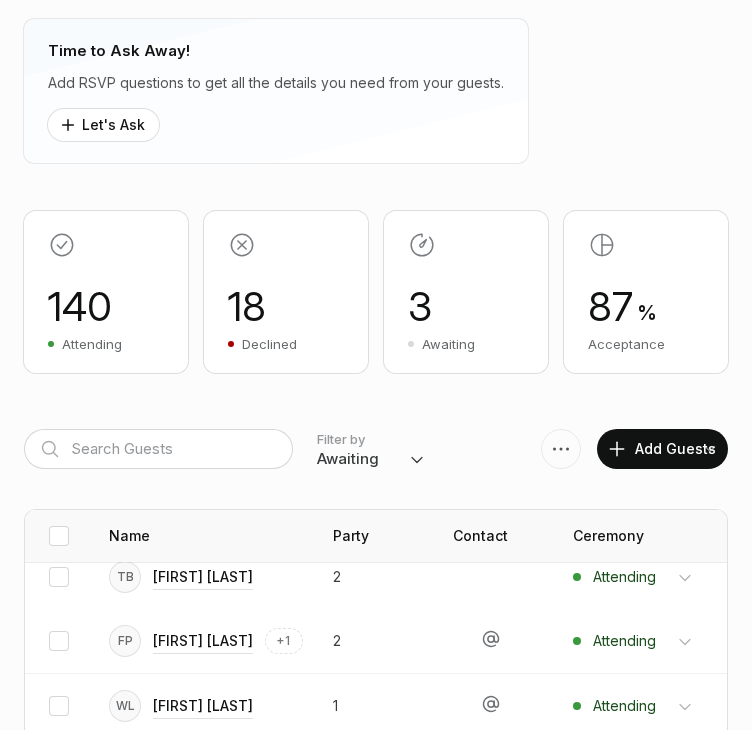 click on "Everyone
Attending
Declined
Awaiting
Not Invited" at bounding box center (371, 459) 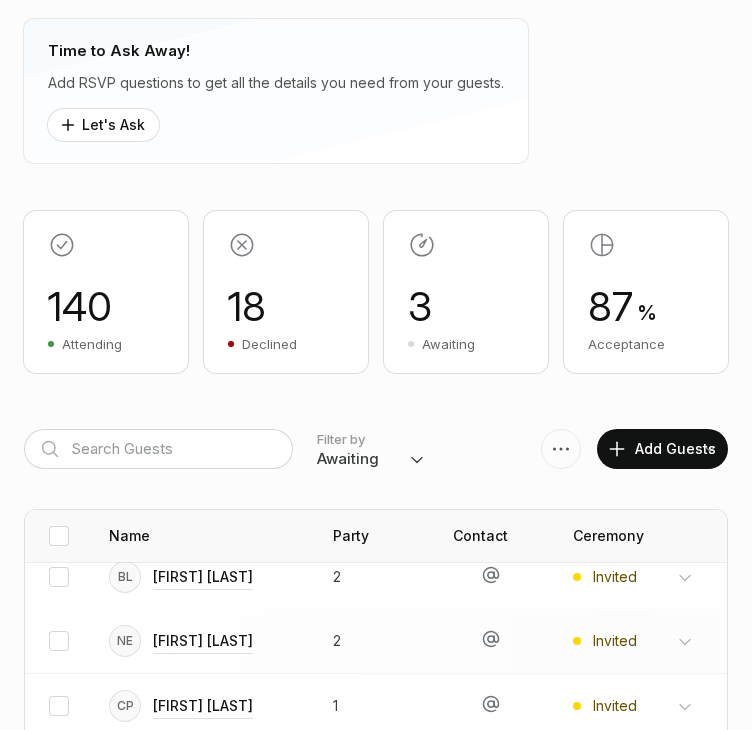 scroll, scrollTop: 16, scrollLeft: 0, axis: vertical 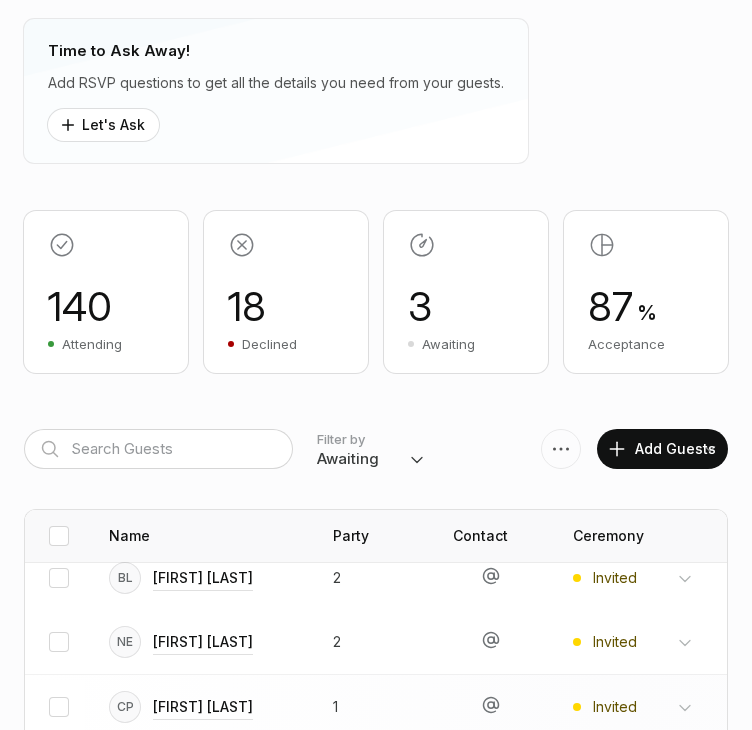 click on "Invited
Attending
Declined" at bounding box center (643, 578) 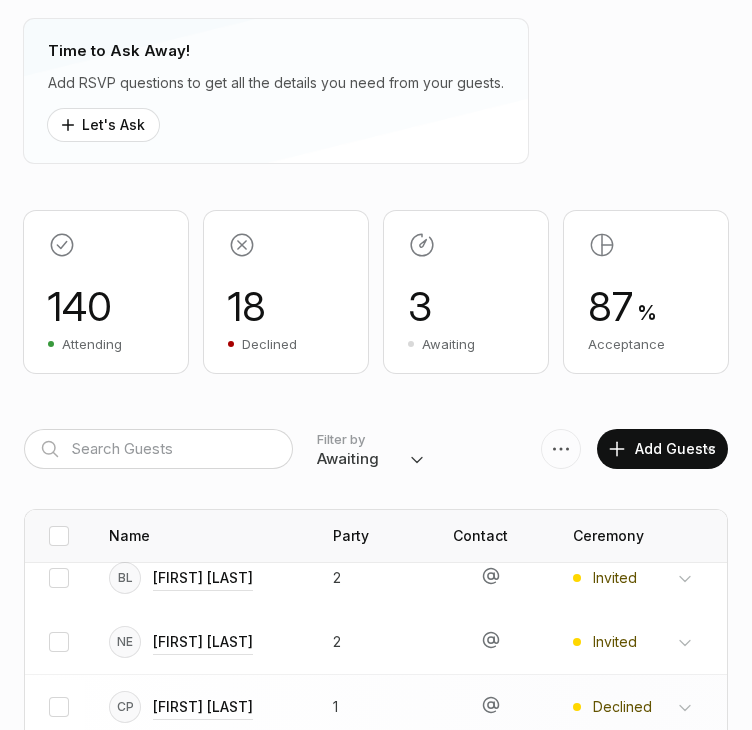 click on "Invited
Attending
Declined" at bounding box center [643, 578] 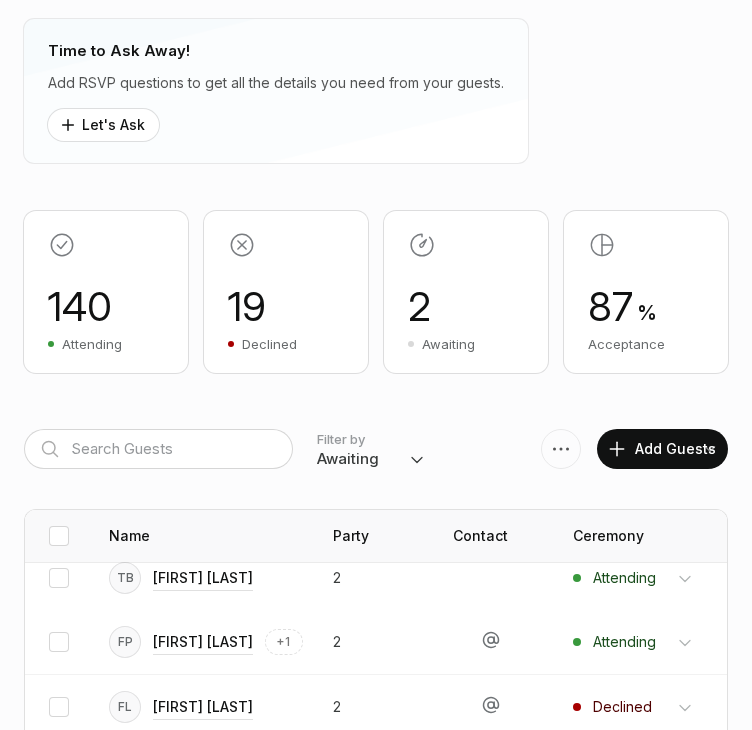 scroll, scrollTop: 231, scrollLeft: 0, axis: vertical 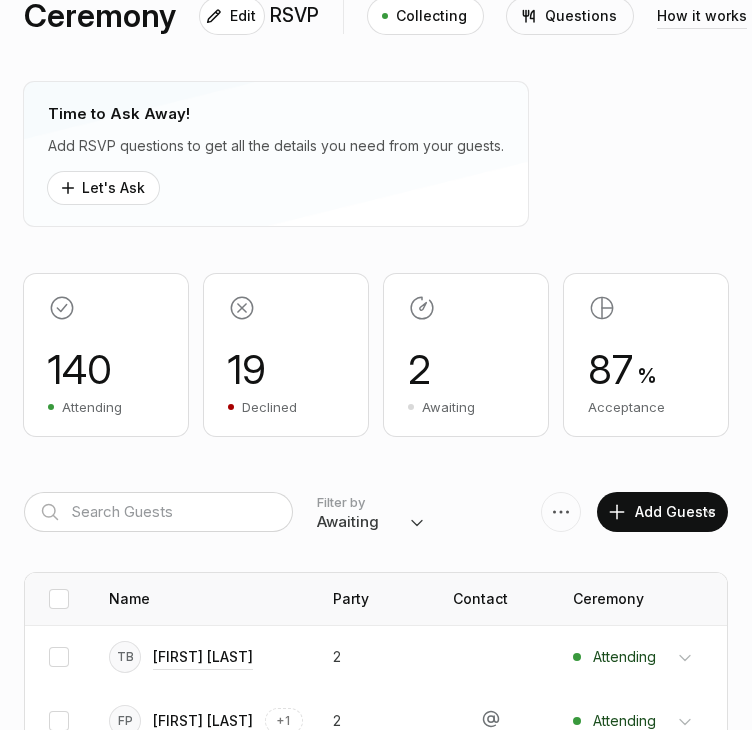 click on "Everyone
Attending
Declined
Awaiting
Not Invited" at bounding box center (371, 522) 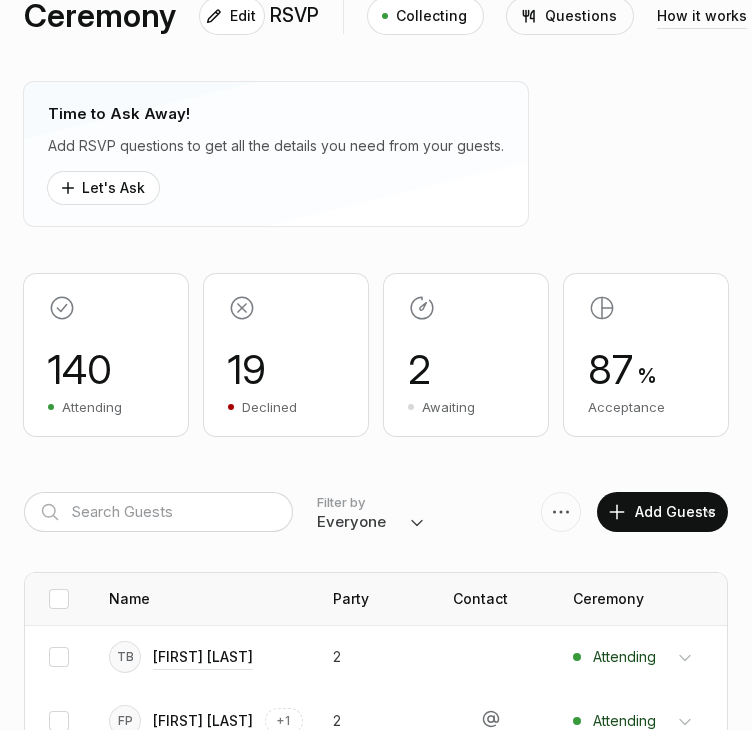 click on "Everyone
Attending
Declined
Awaiting
Not Invited" at bounding box center [371, 522] 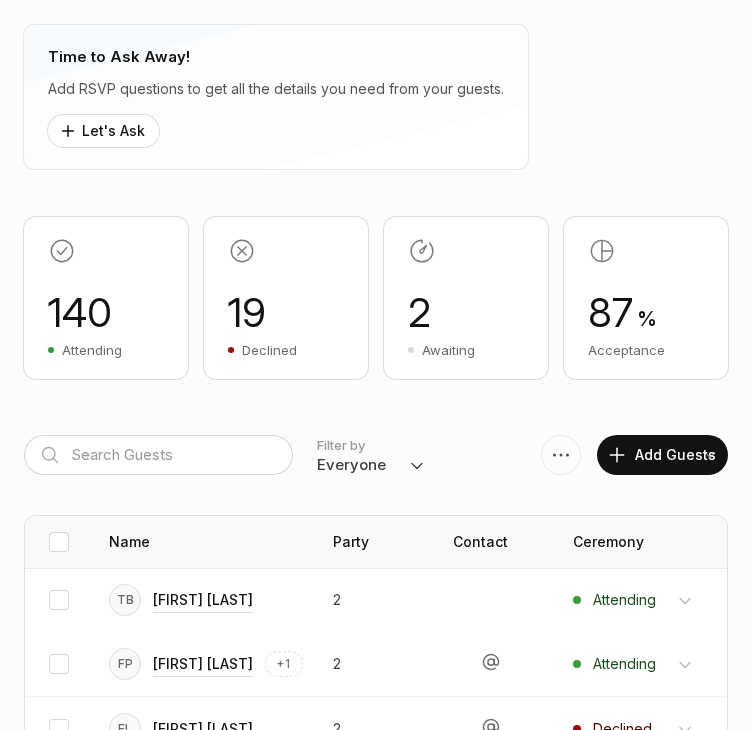 scroll, scrollTop: 231, scrollLeft: 0, axis: vertical 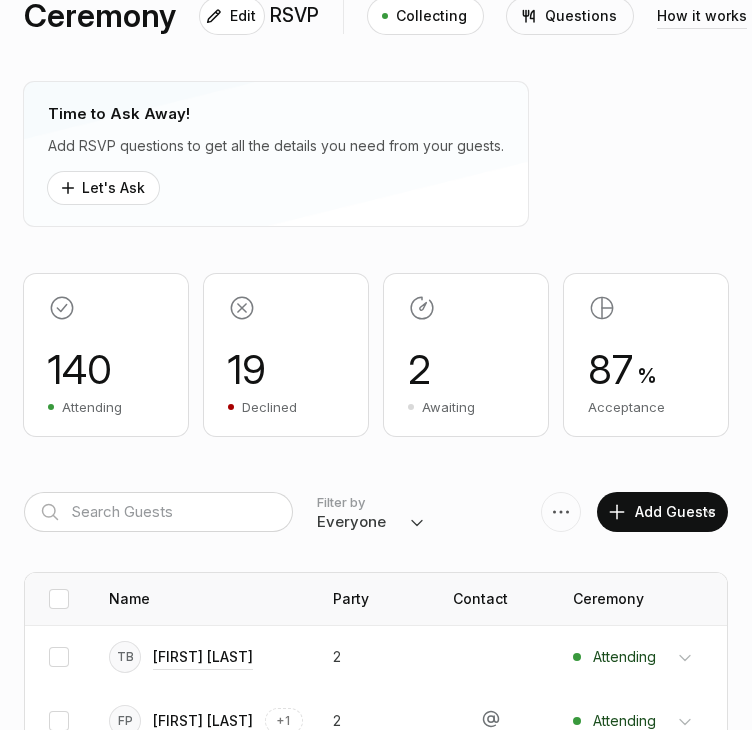 click on "Everyone
Attending
Declined
Awaiting
Not Invited" at bounding box center [371, 522] 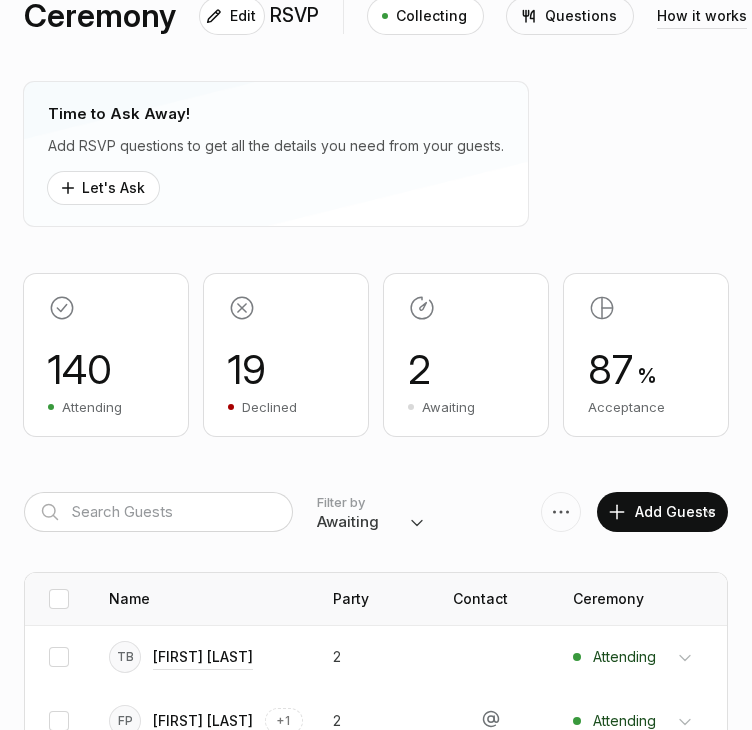 click on "Everyone
Attending
Declined
Awaiting
Not Invited" at bounding box center (371, 522) 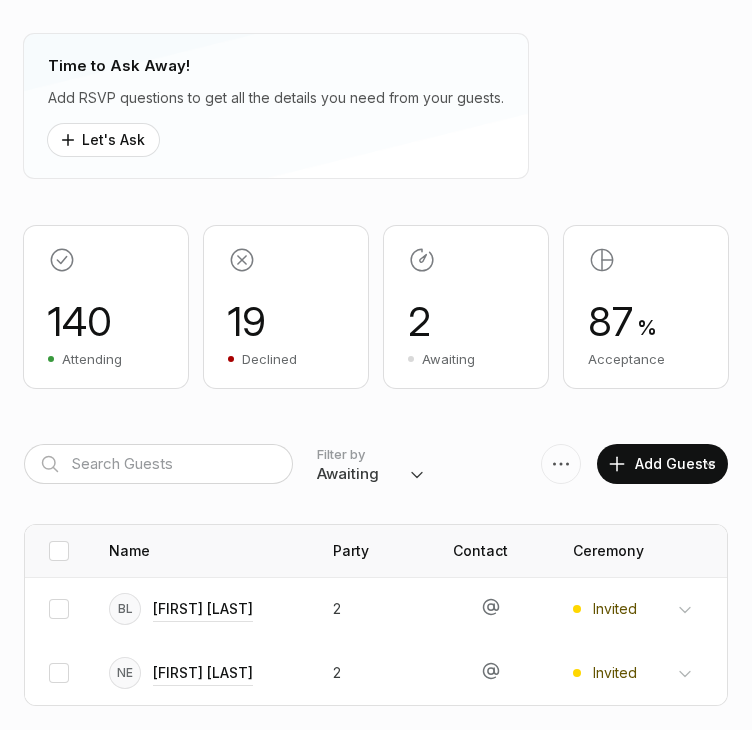 scroll, scrollTop: 294, scrollLeft: 0, axis: vertical 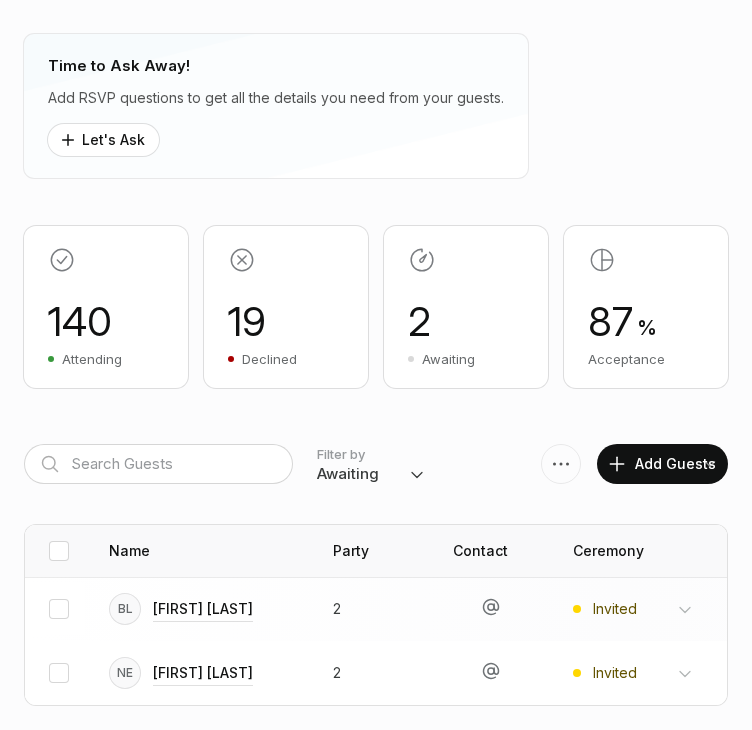 click on "Invited
Attending
Declined" at bounding box center [643, 609] 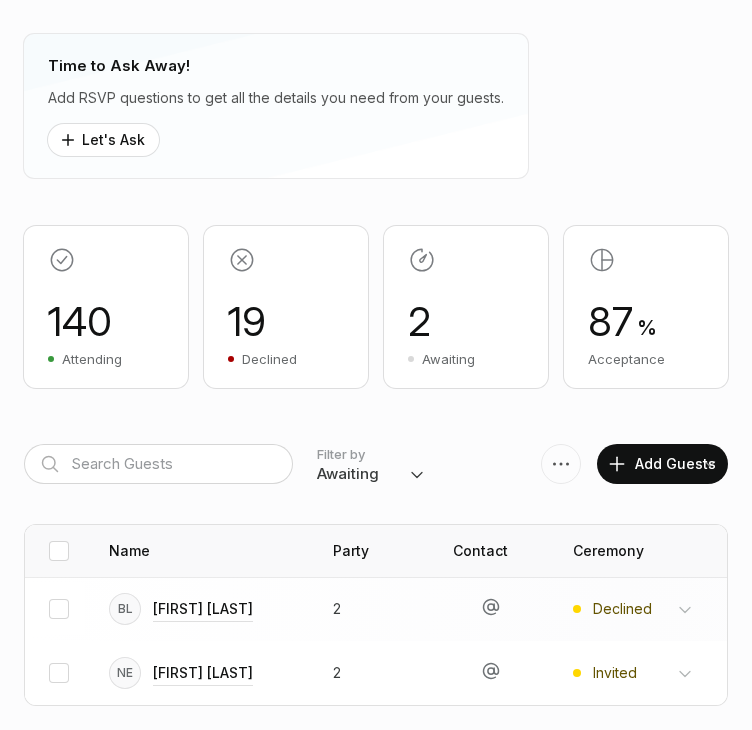 click on "Invited
Attending
Declined" at bounding box center [643, 609] 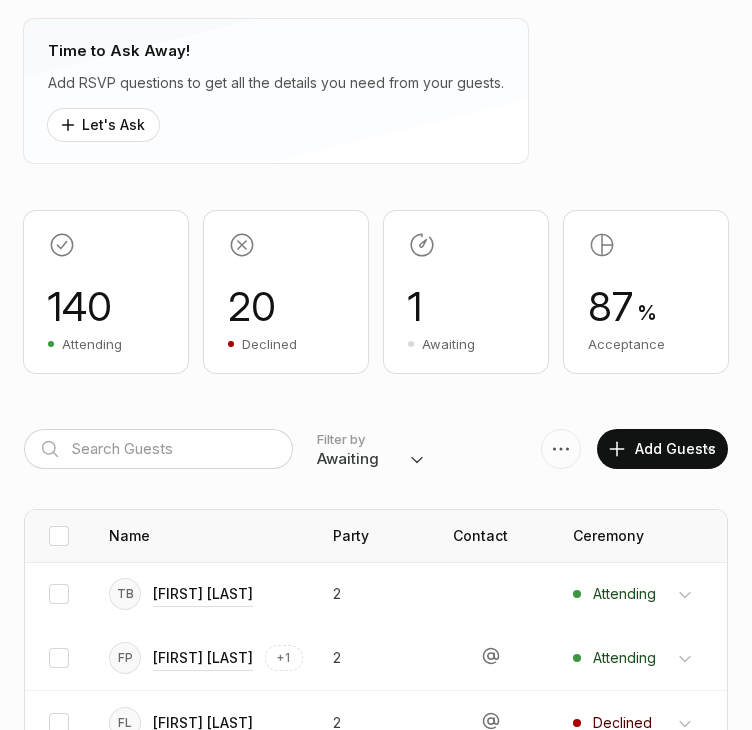 click on "Everyone
Attending
Declined
Awaiting
Not Invited" at bounding box center (371, 459) 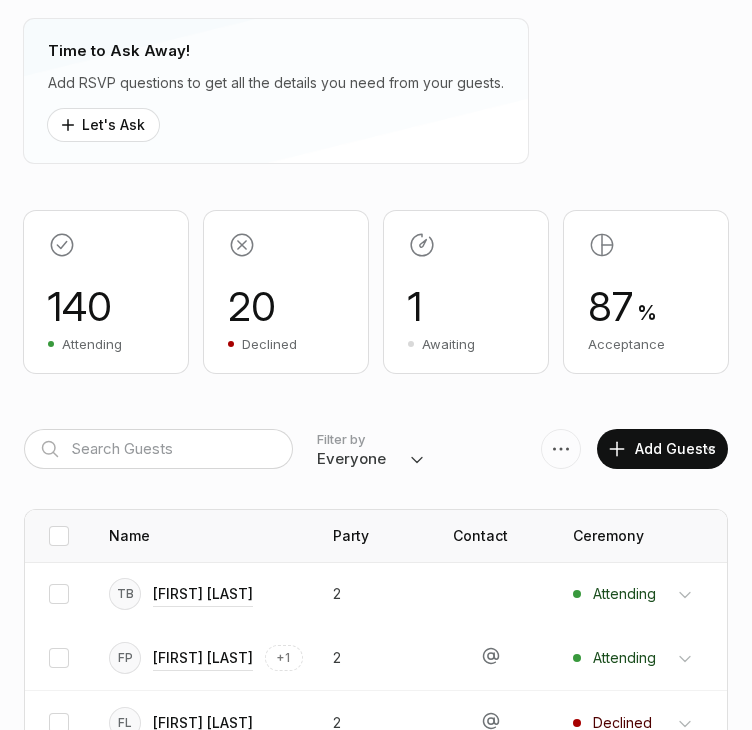 click on "Everyone
Attending
Declined
Awaiting
Not Invited" at bounding box center (371, 459) 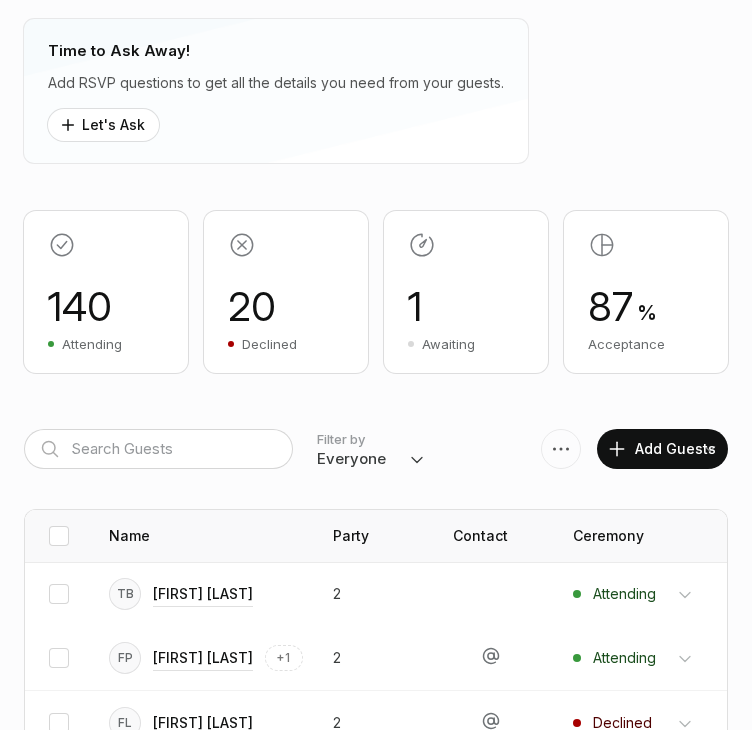 click on "Everyone
Attending
Declined
Awaiting
Not Invited" at bounding box center (371, 459) 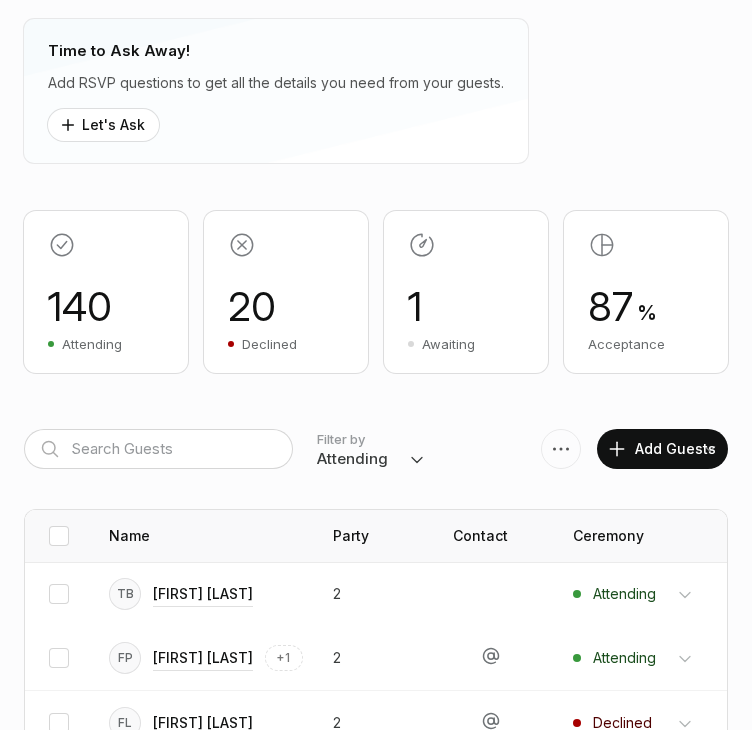 click on "Everyone
Attending
Declined
Awaiting
Not Invited" at bounding box center (371, 459) 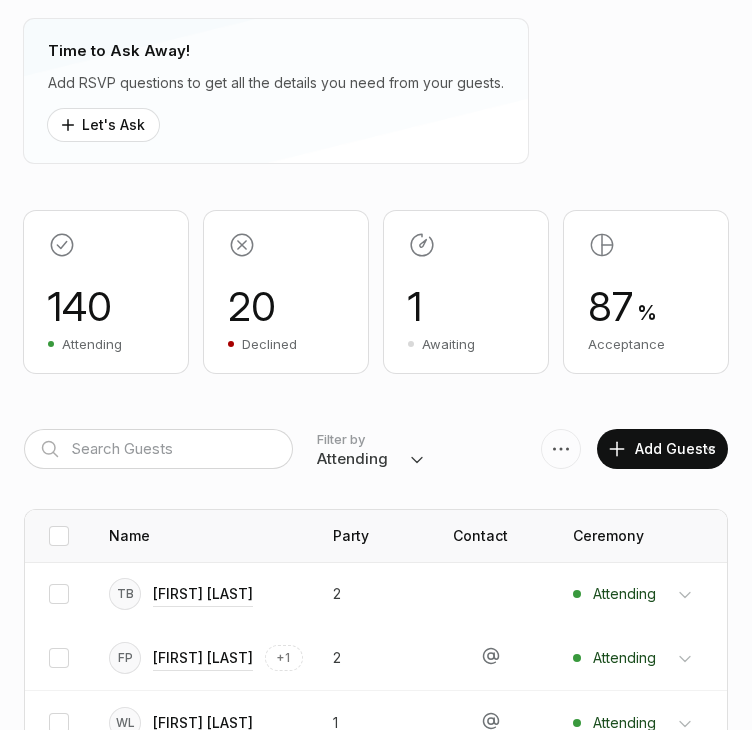 click on "Everyone
Attending
Declined
Awaiting
Not Invited" at bounding box center [371, 459] 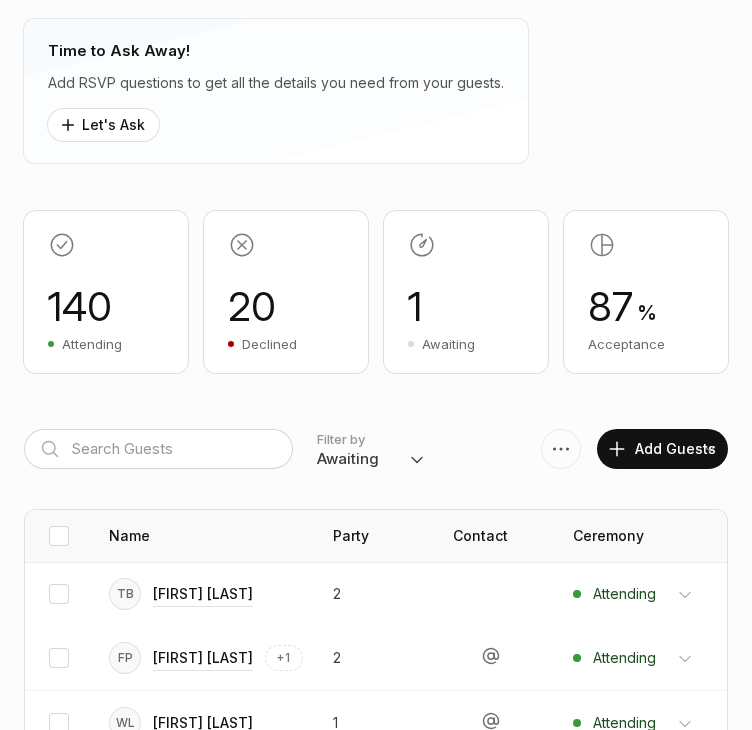 click on "Everyone
Attending
Declined
Awaiting
Not Invited" at bounding box center (371, 459) 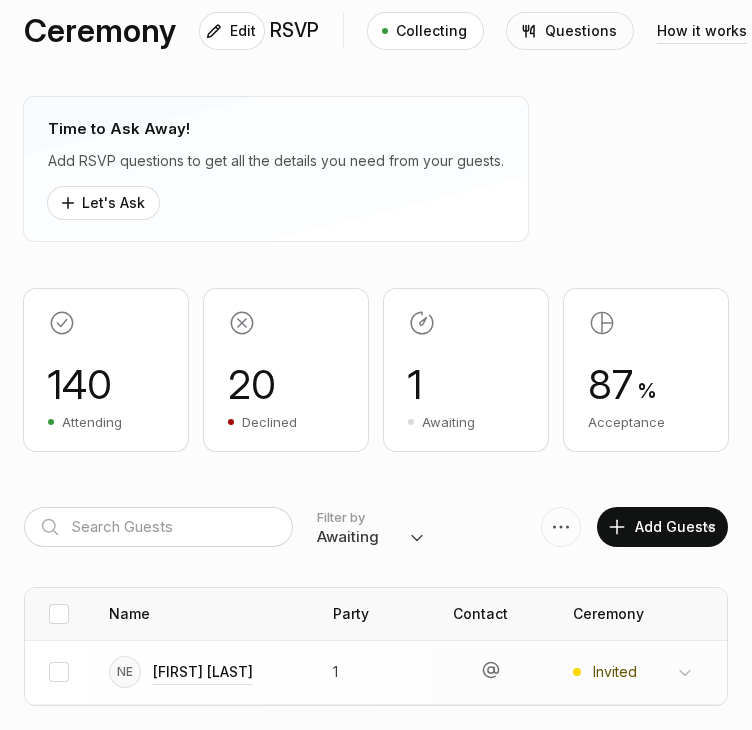 click on "Invited
Attending
Declined" at bounding box center [643, 672] 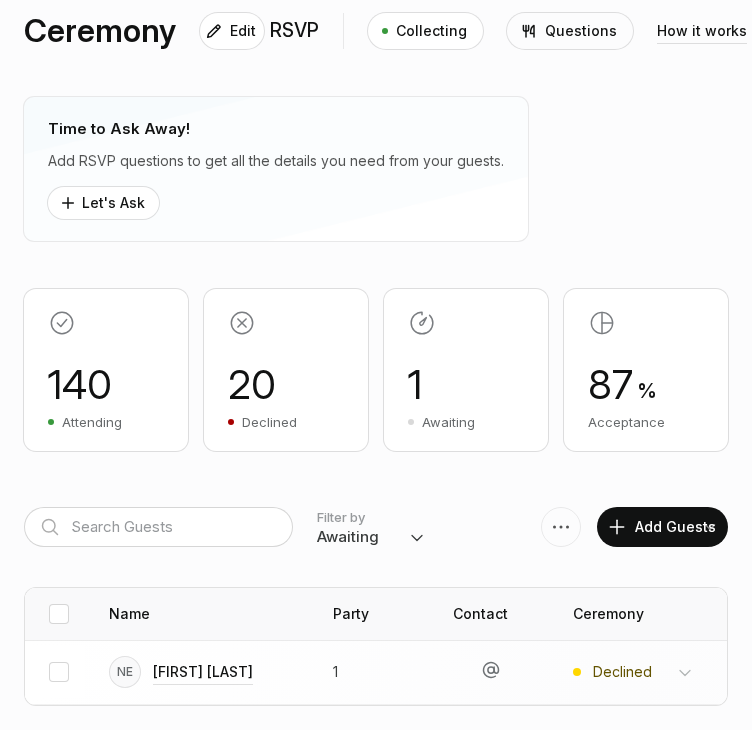 click on "Invited
Attending
Declined" at bounding box center (643, 672) 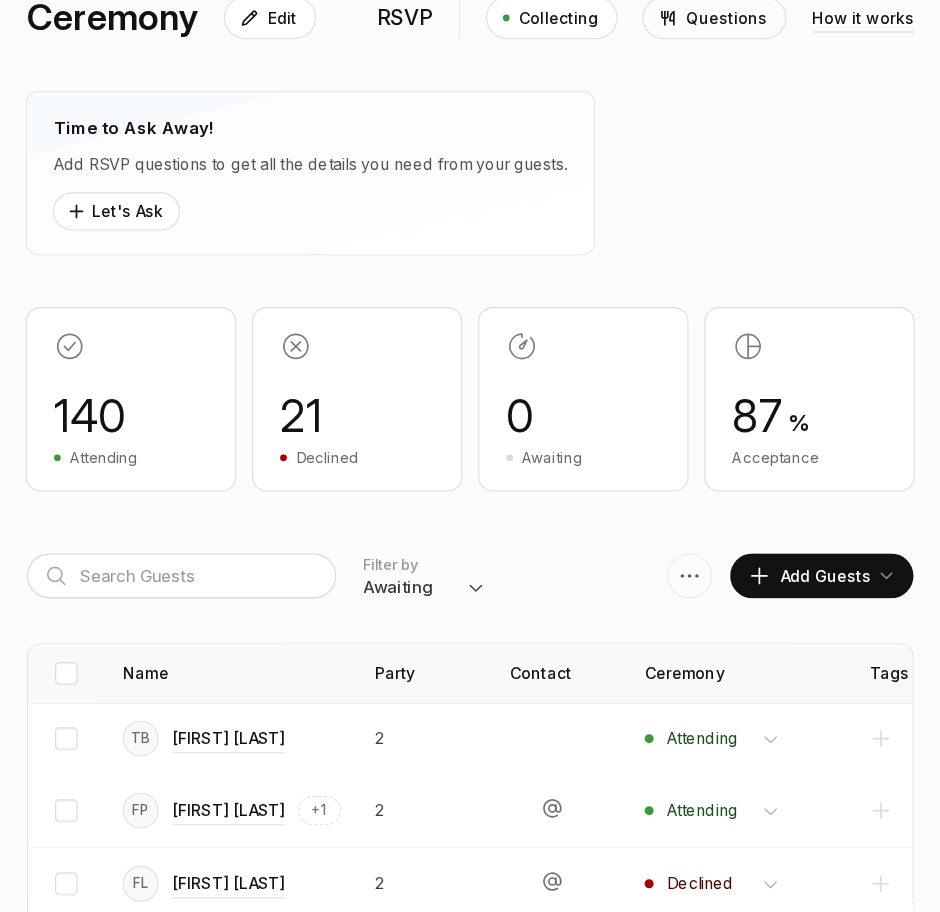 scroll, scrollTop: 231, scrollLeft: 0, axis: vertical 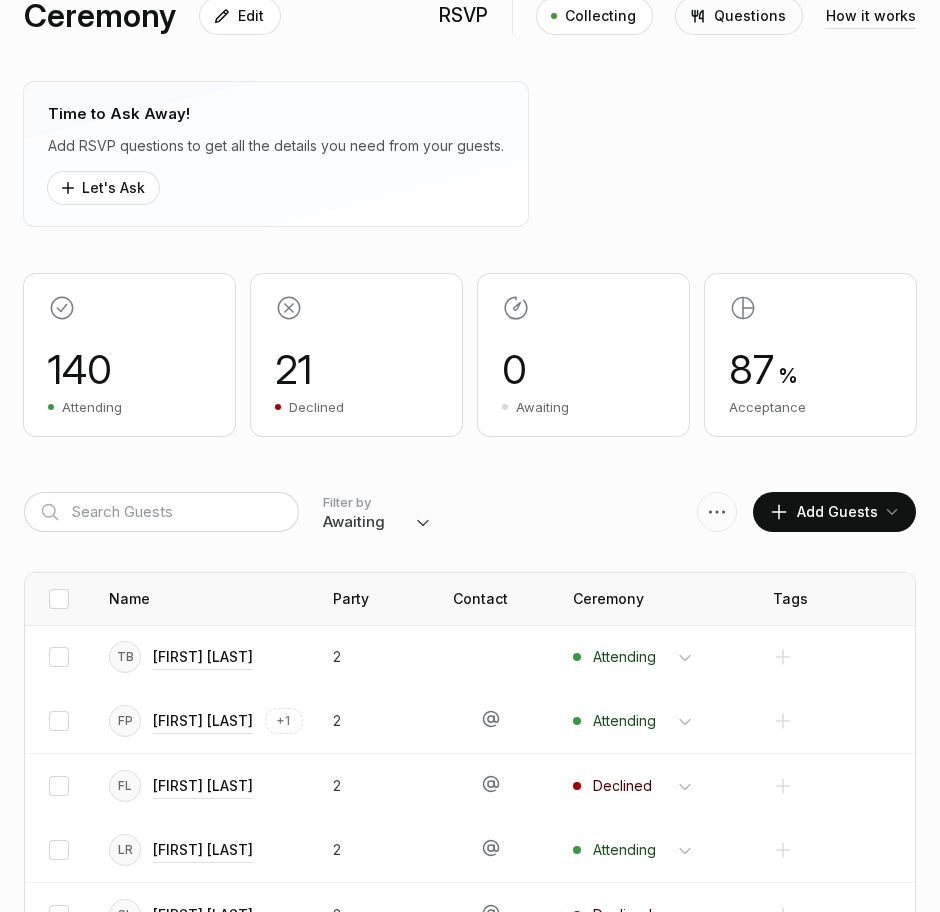 drag, startPoint x: 664, startPoint y: 21, endPoint x: 360, endPoint y: 206, distance: 355.86655 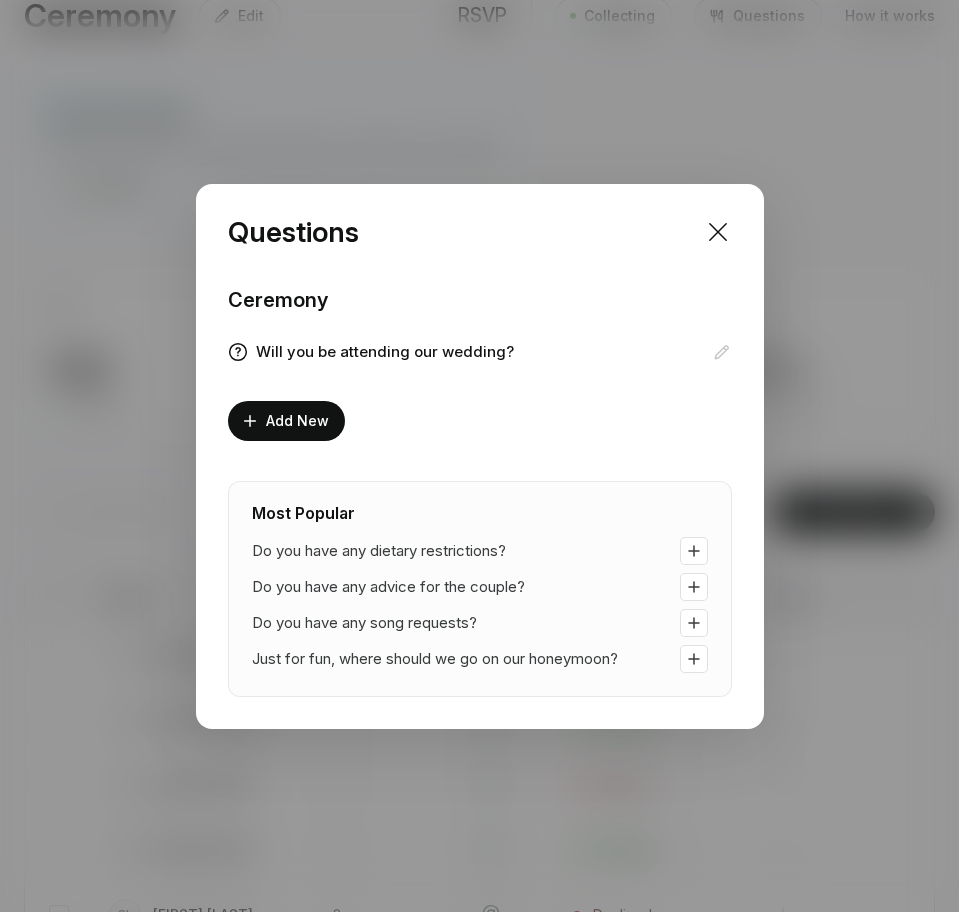 click at bounding box center (718, 232) 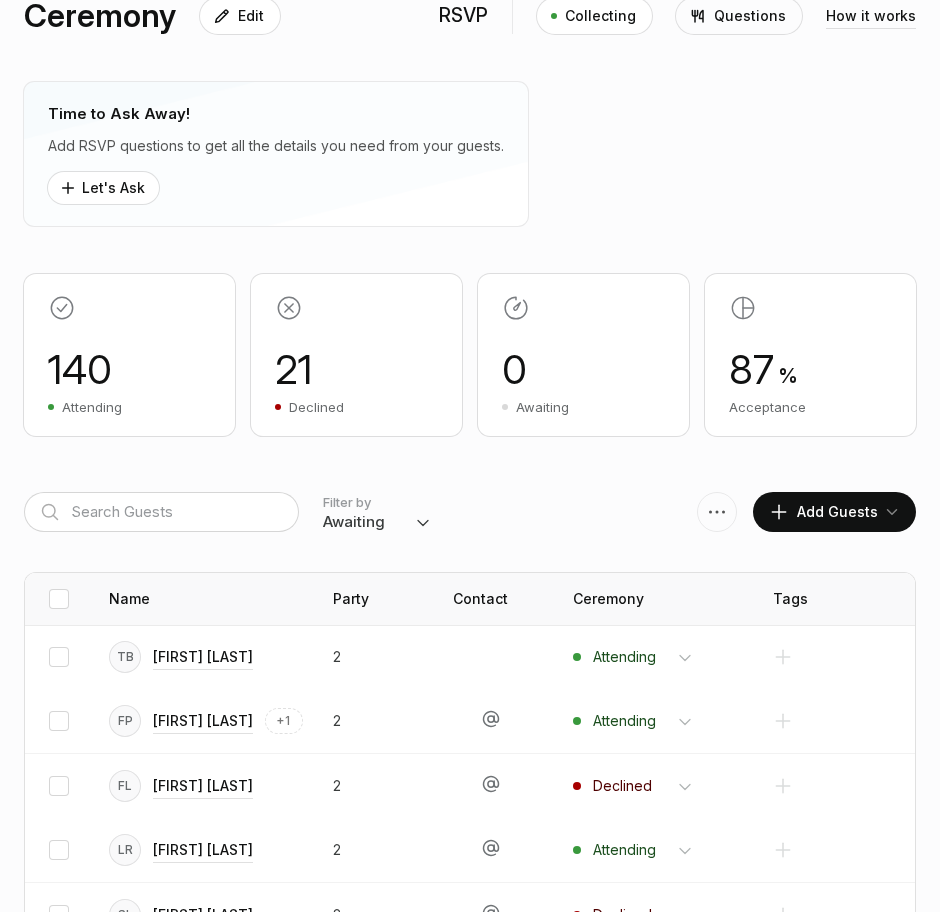 click on "Everyone
Attending
Declined
Awaiting
Not Invited" at bounding box center (377, 522) 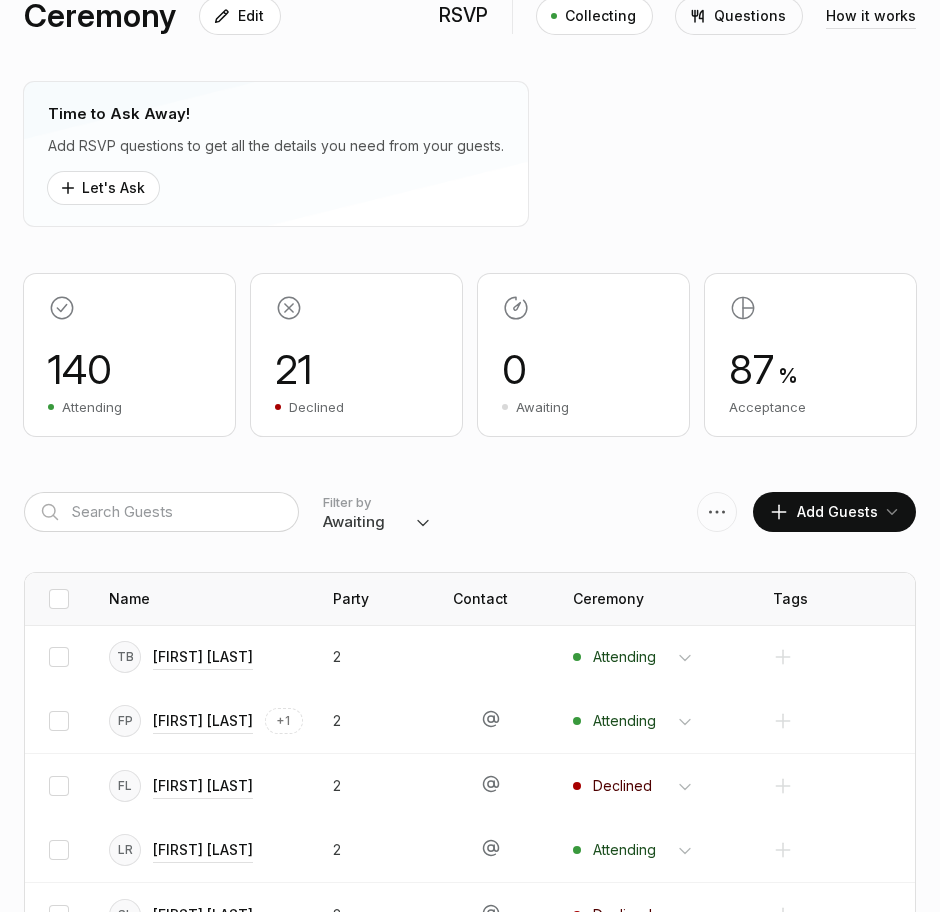select on "attending" 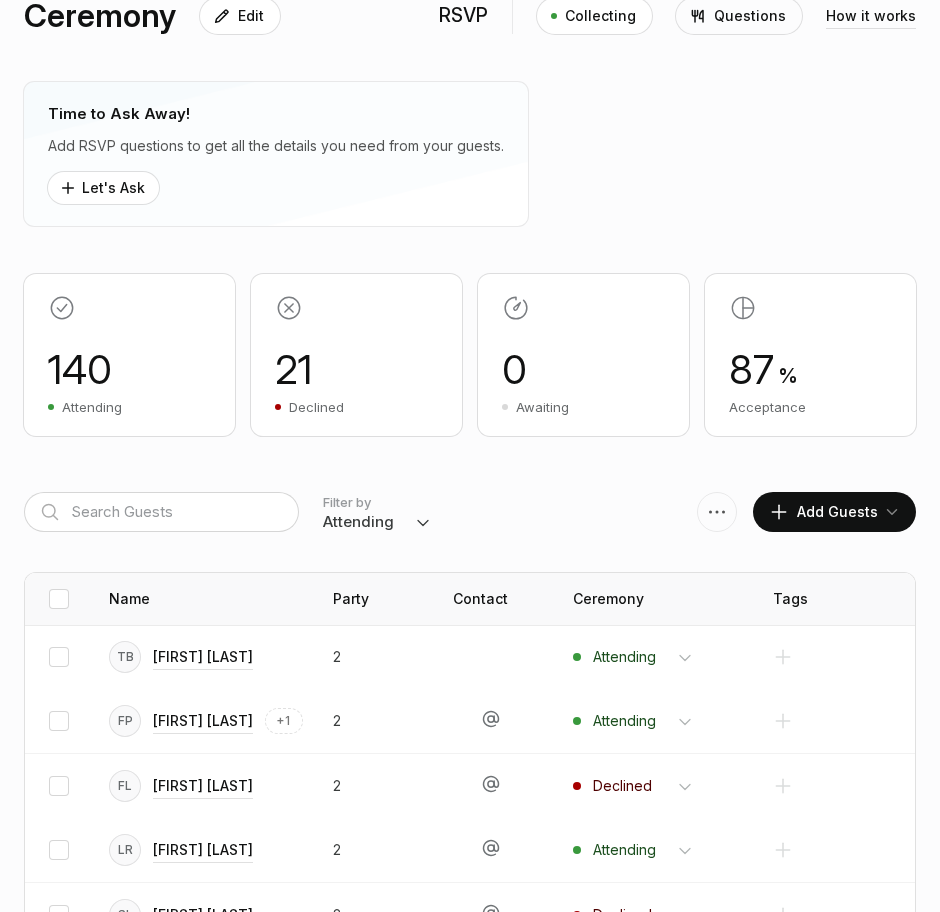 click on "Everyone
Attending
Declined
Awaiting
Not Invited" at bounding box center [377, 522] 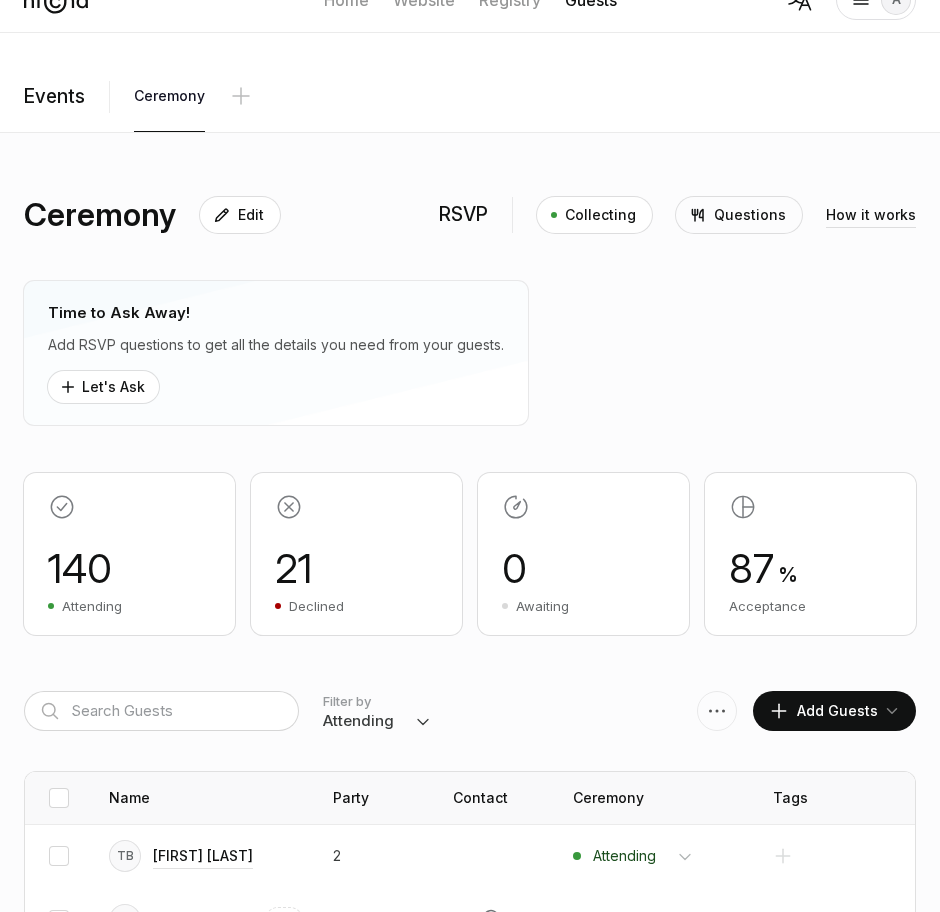 scroll, scrollTop: 20, scrollLeft: 0, axis: vertical 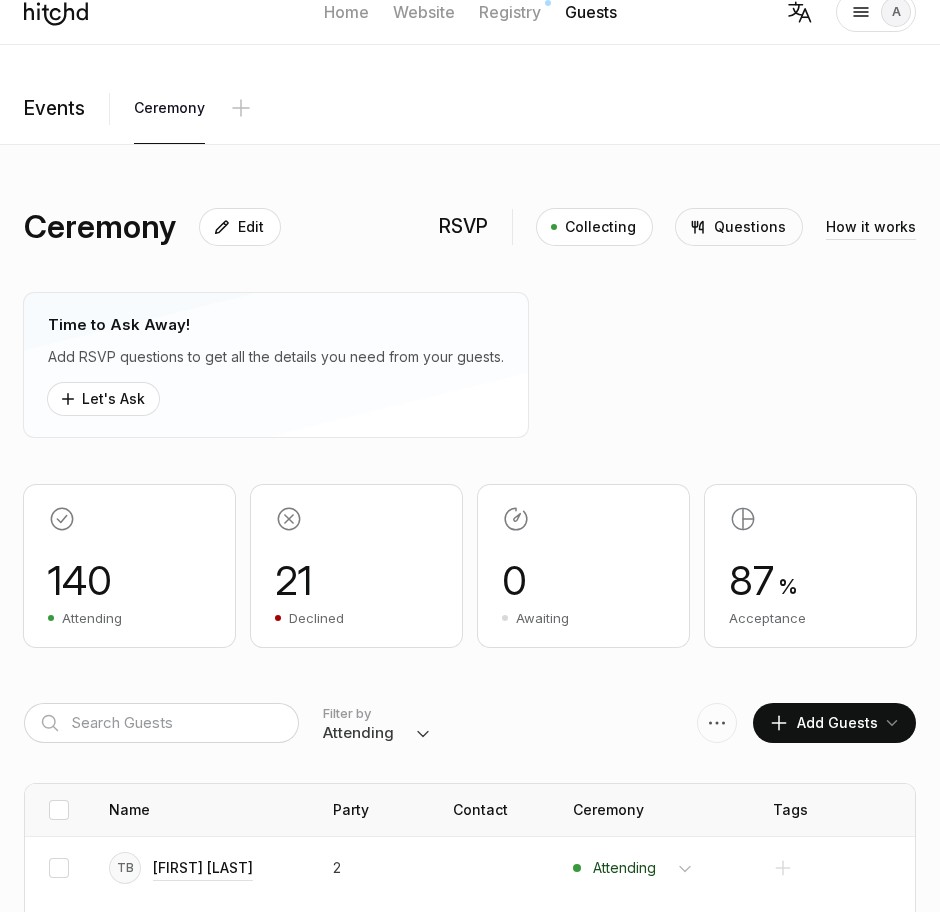click at bounding box center [717, 723] 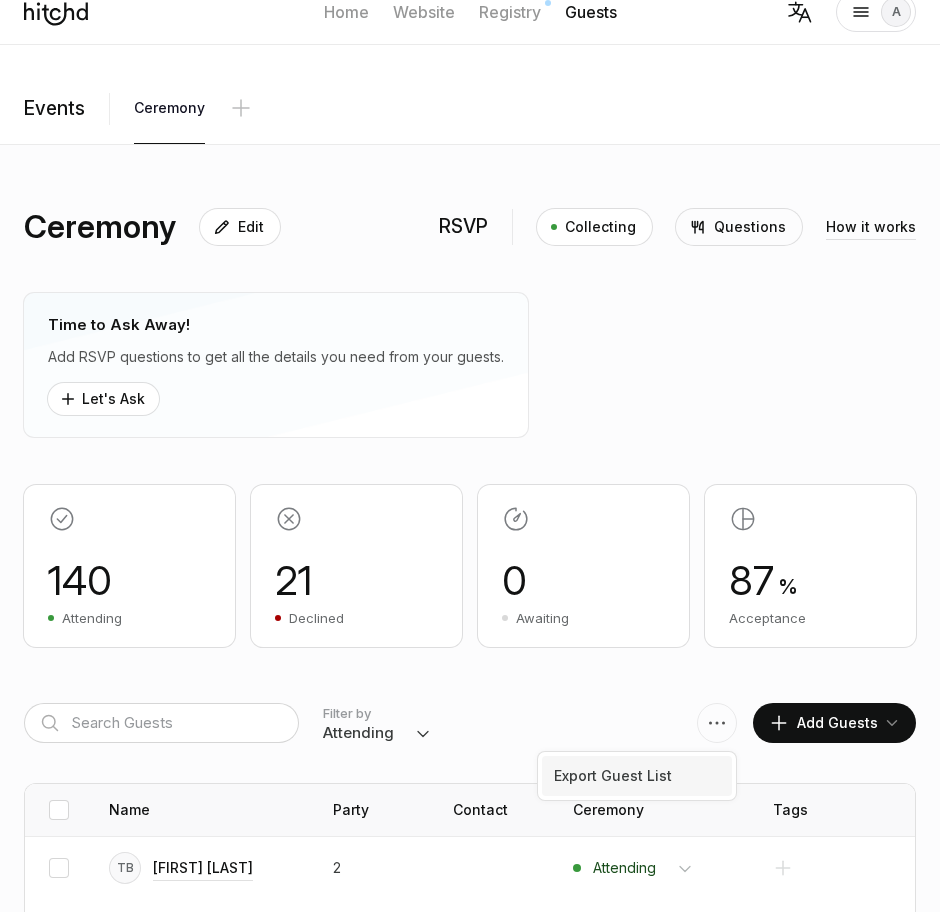 click on "Export Guest List" at bounding box center (637, 776) 